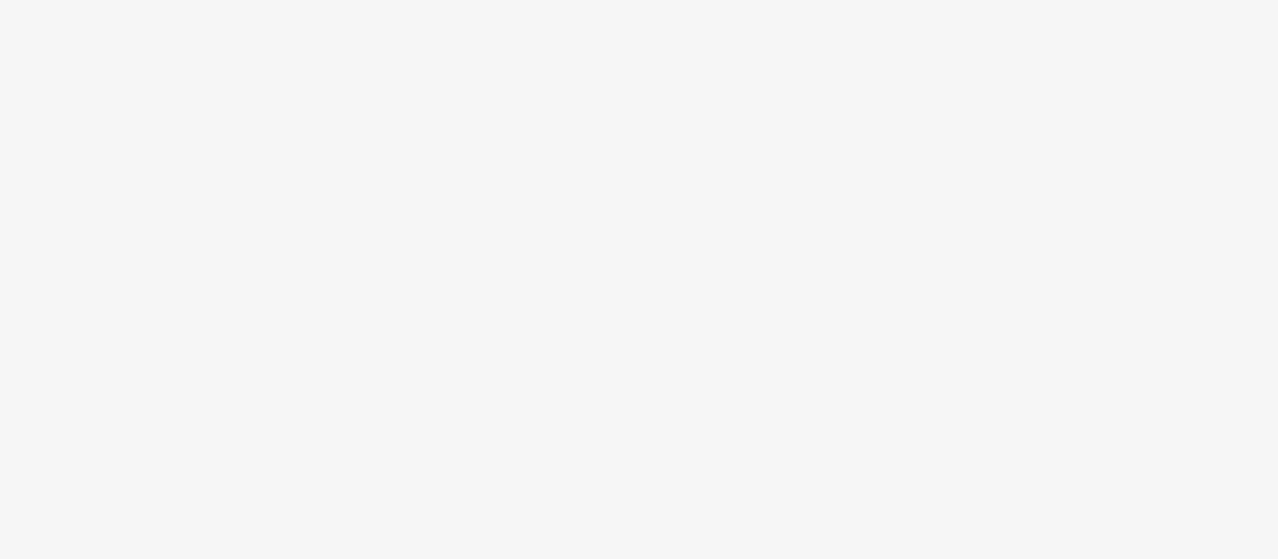 scroll, scrollTop: 0, scrollLeft: 0, axis: both 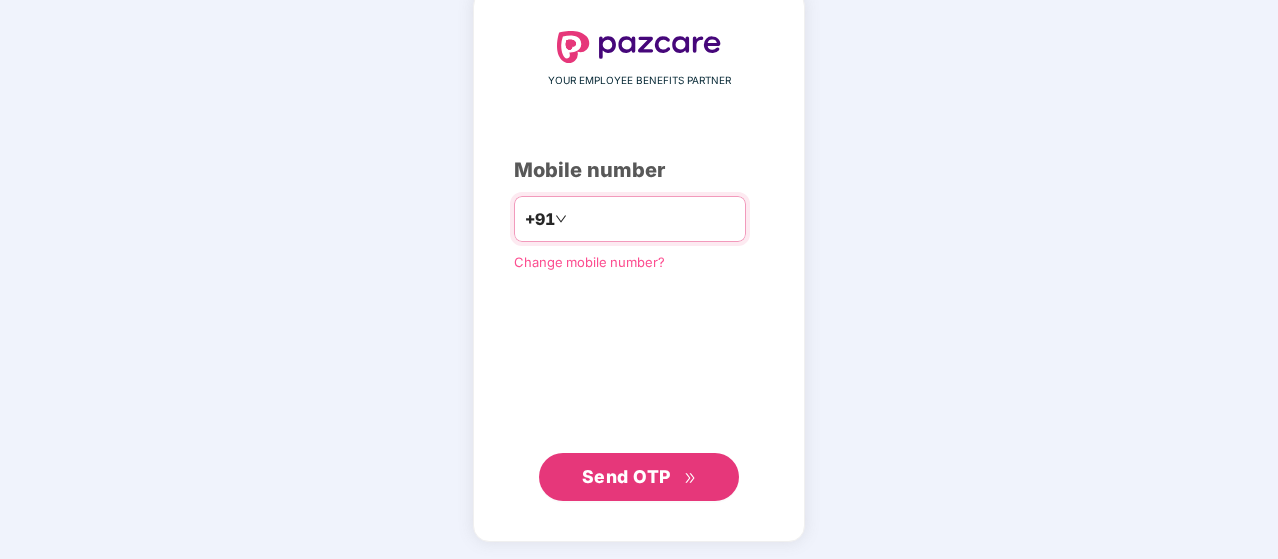 type on "**********" 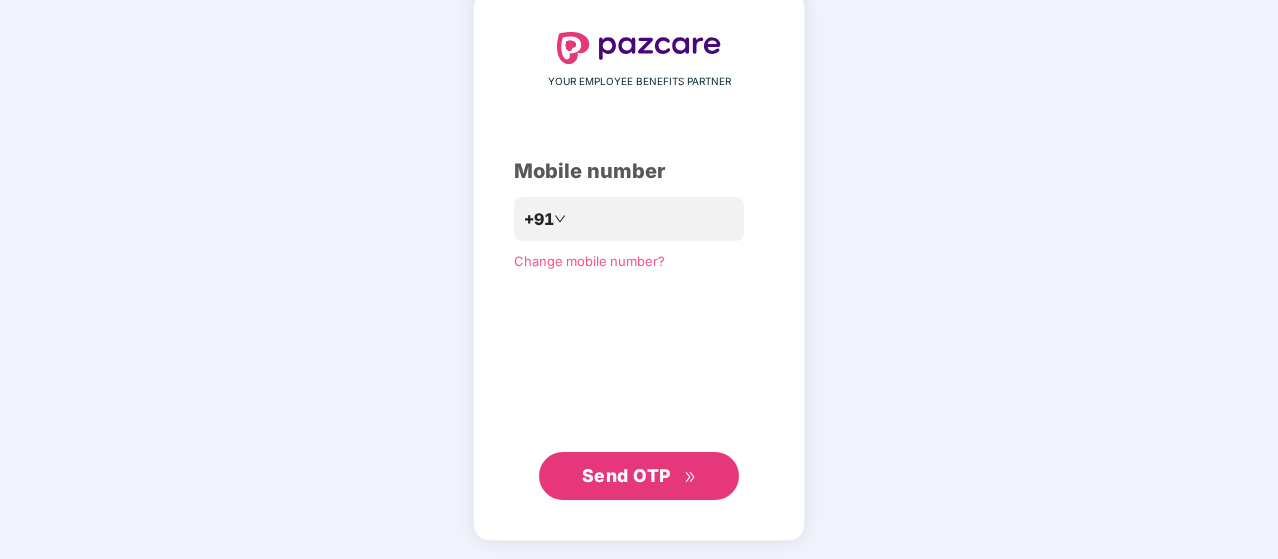 click on "Send OTP" at bounding box center (626, 475) 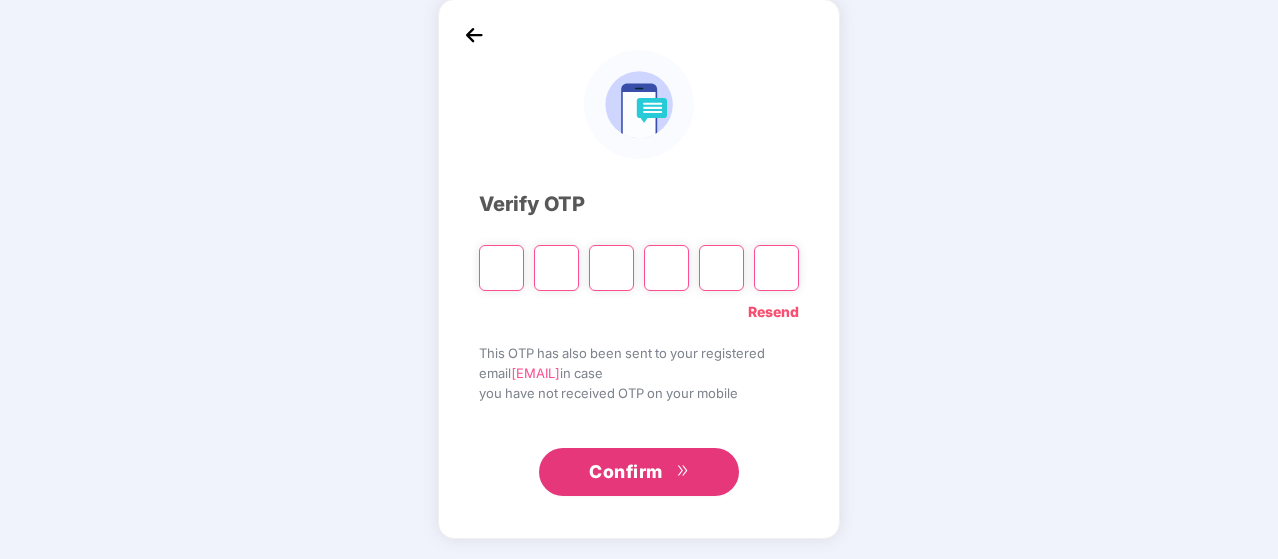 scroll, scrollTop: 92, scrollLeft: 0, axis: vertical 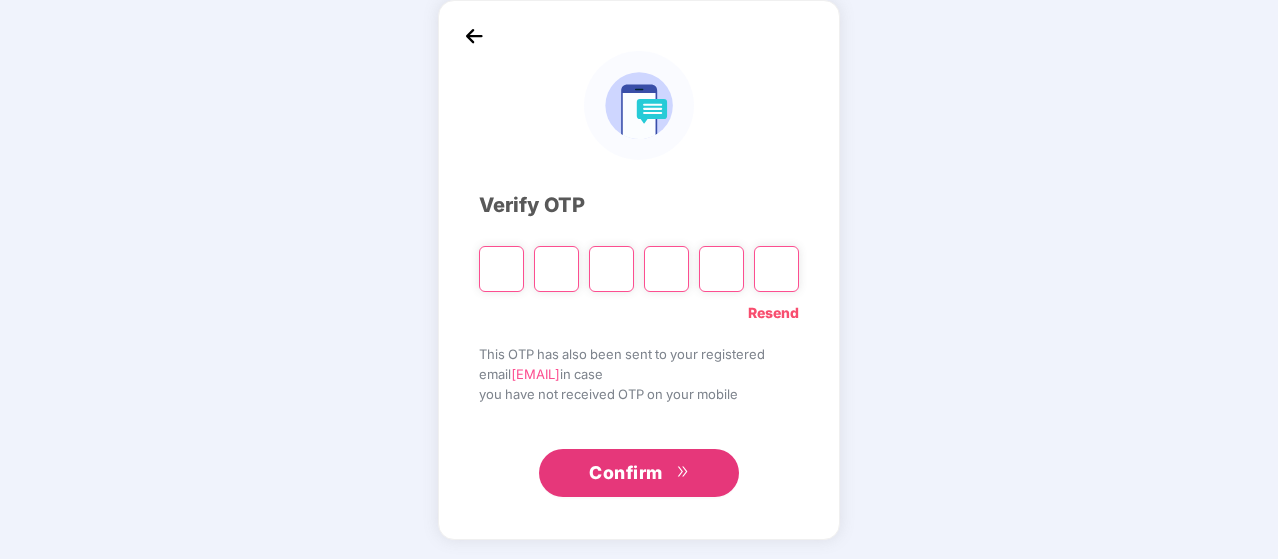 type on "*" 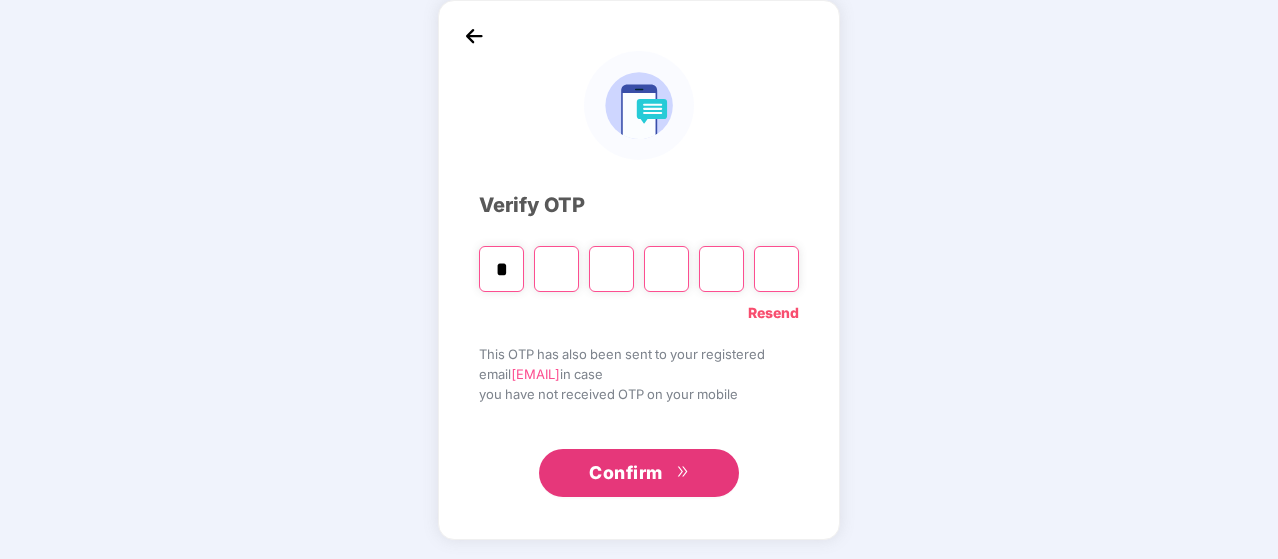 type on "*" 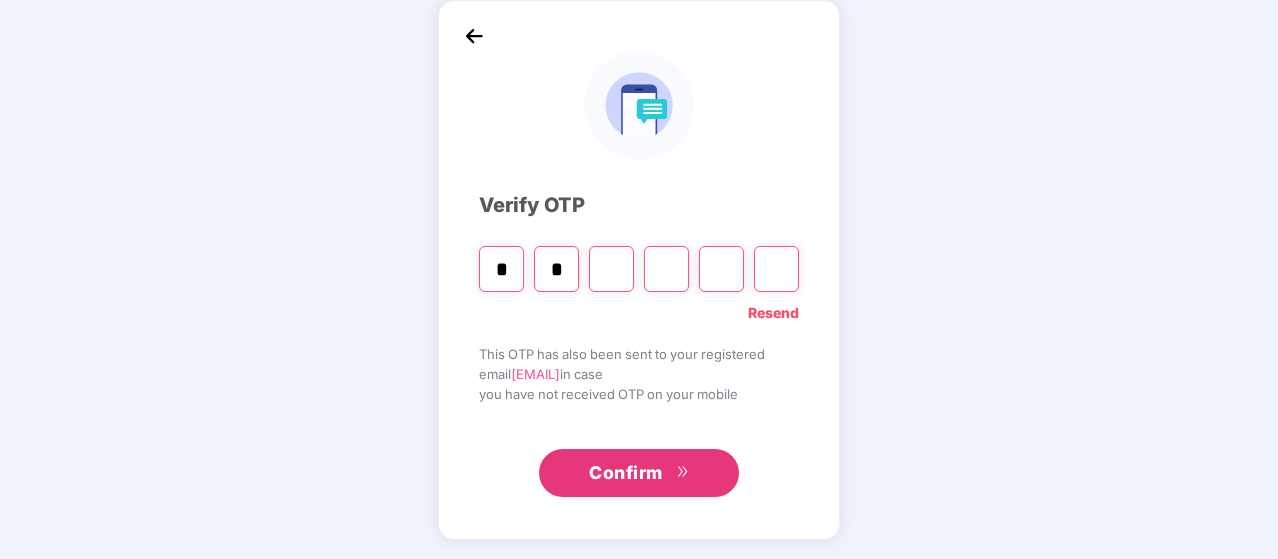 type on "*" 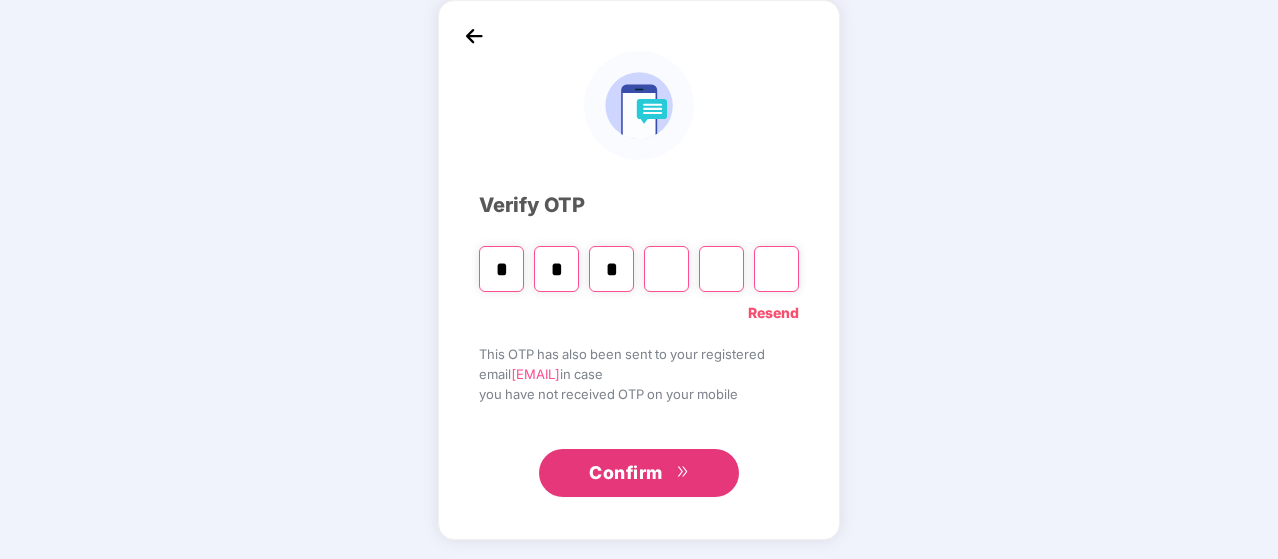 type on "*" 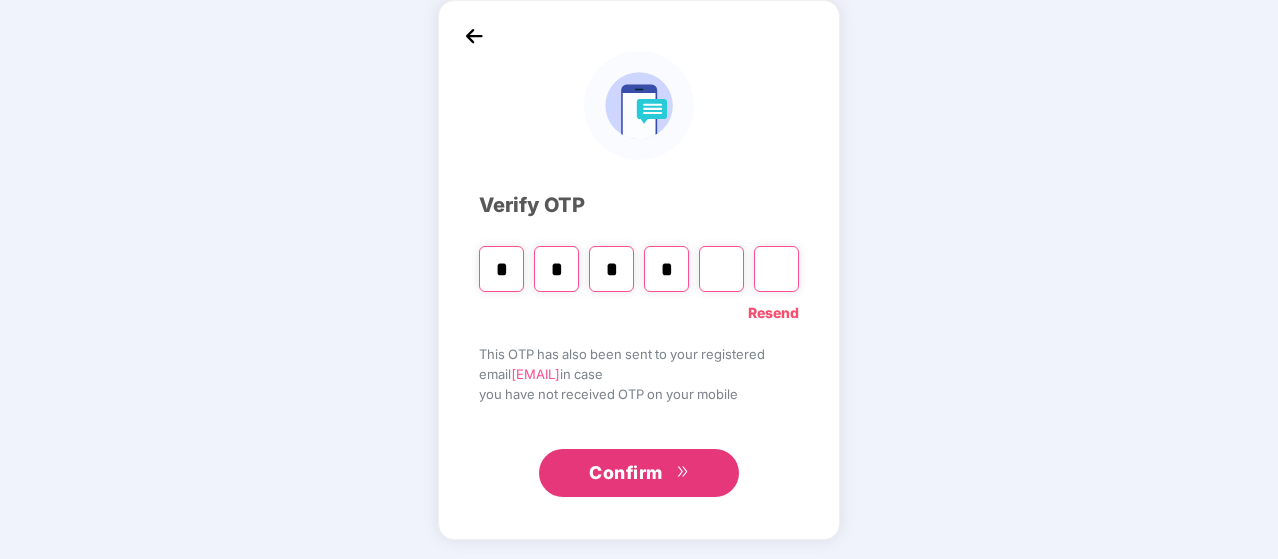 type on "*" 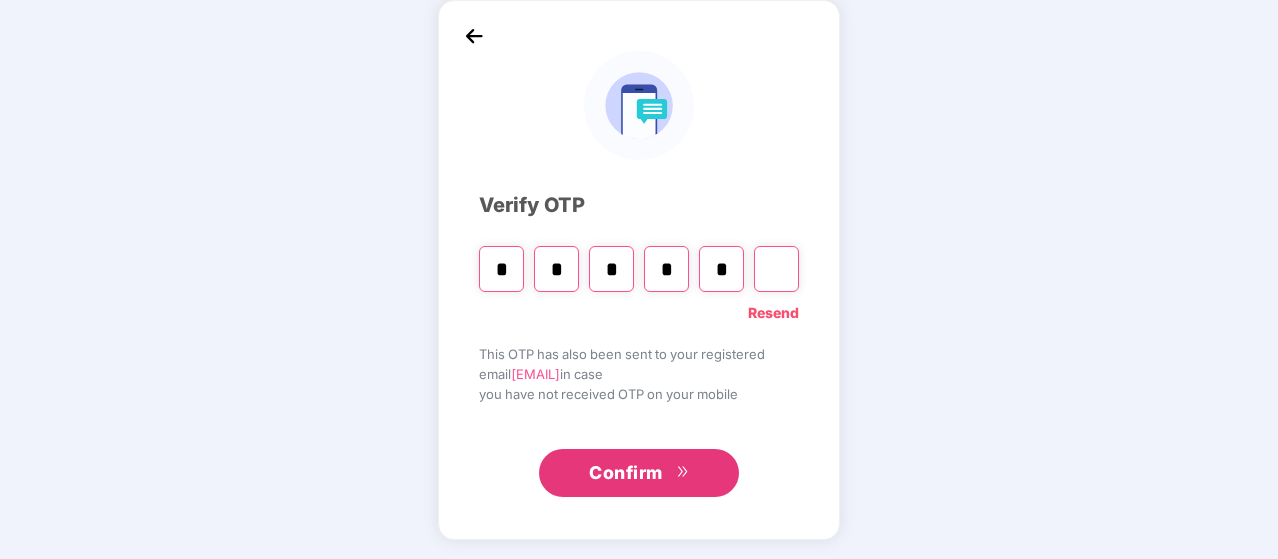 type on "*" 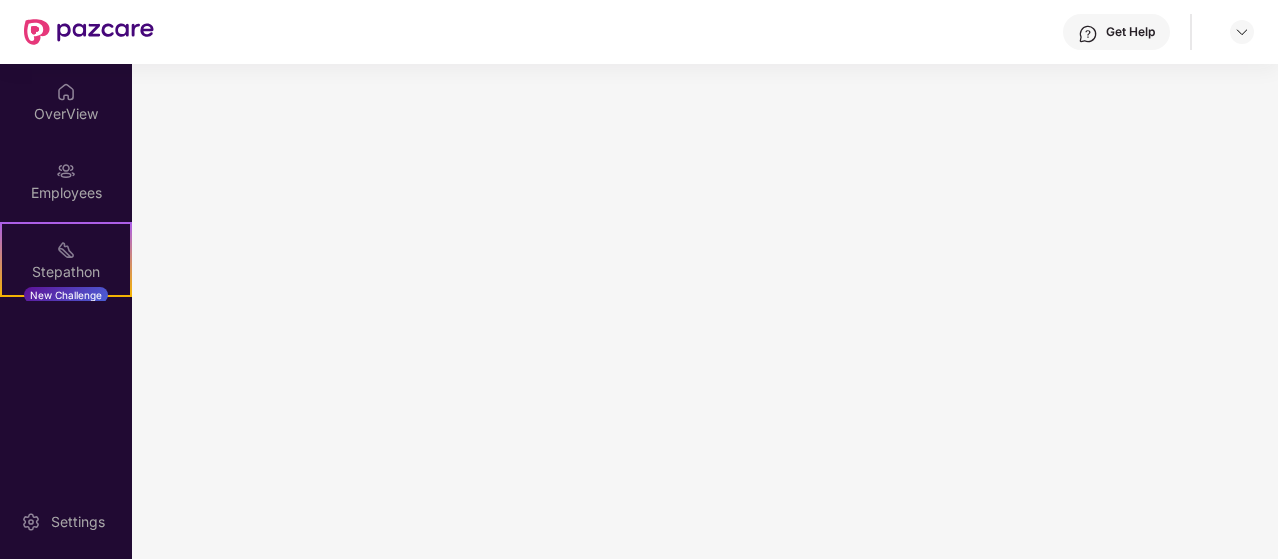 scroll, scrollTop: 0, scrollLeft: 0, axis: both 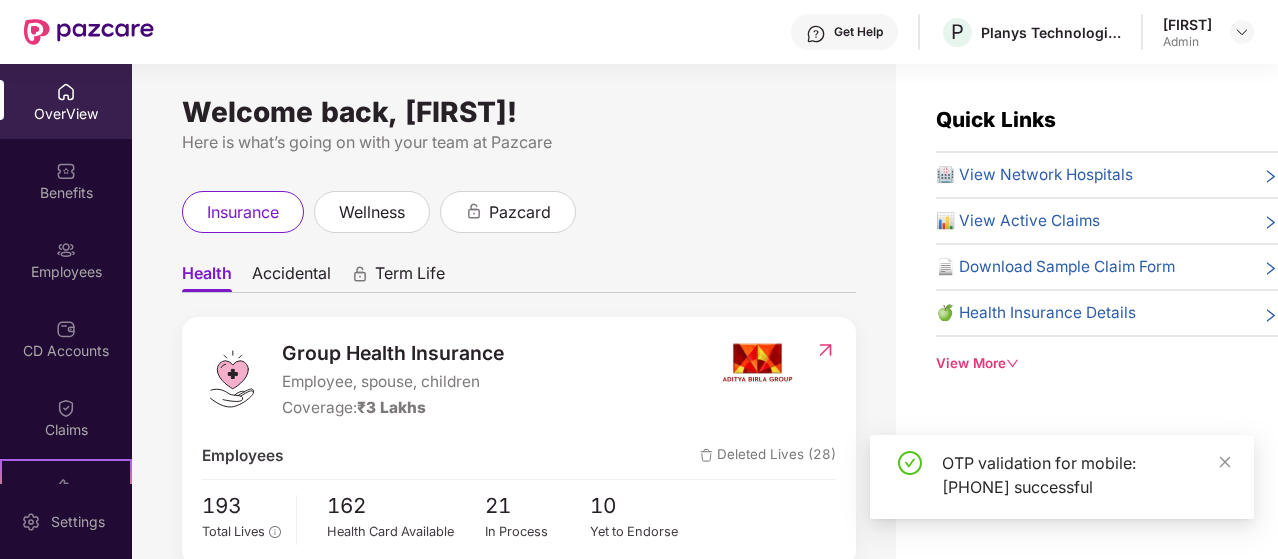 click on "OverView" at bounding box center (66, 114) 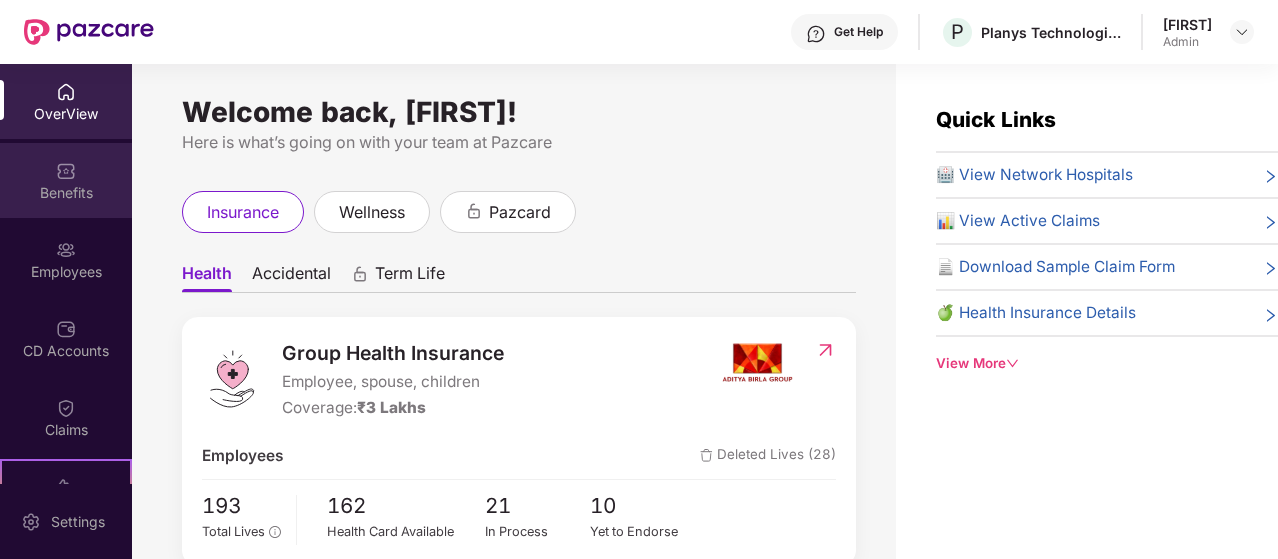 click on "Benefits" at bounding box center [66, 193] 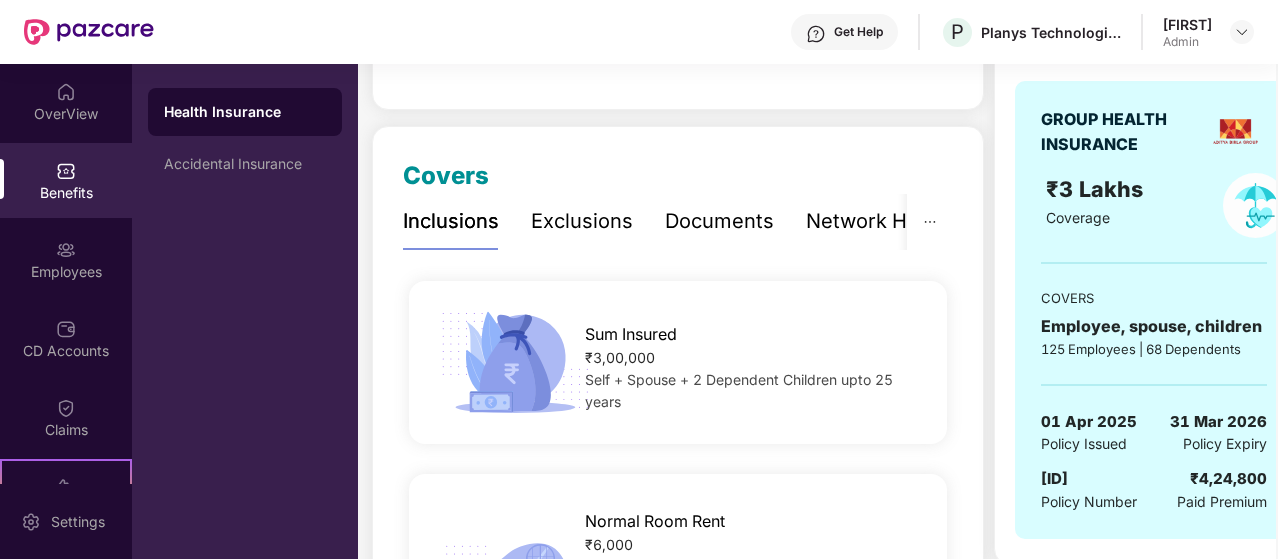 scroll, scrollTop: 200, scrollLeft: 0, axis: vertical 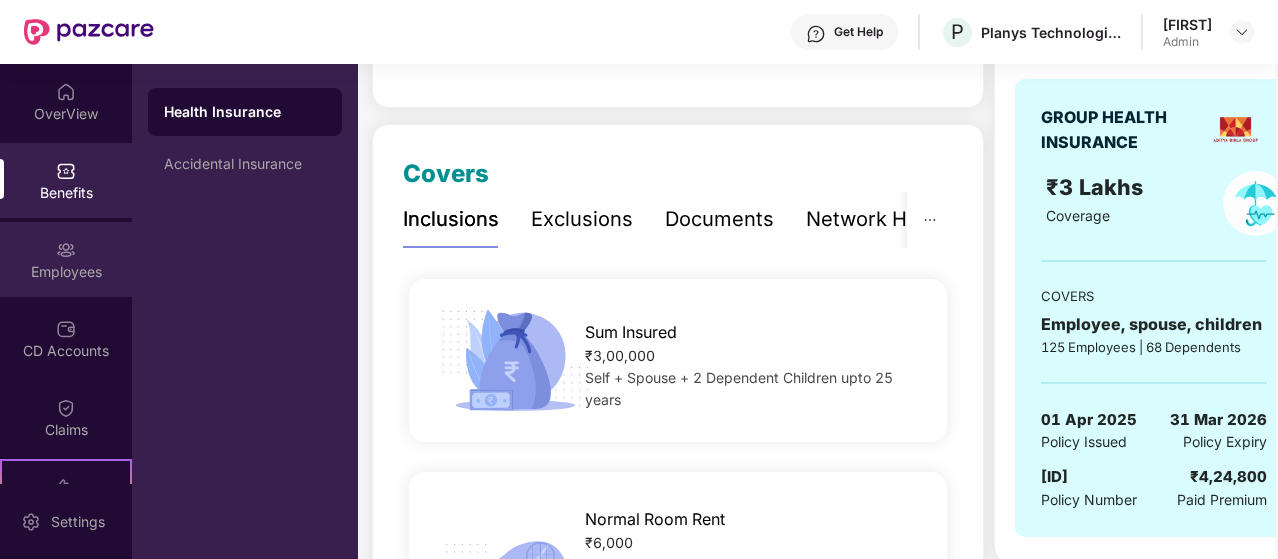 click at bounding box center (66, 250) 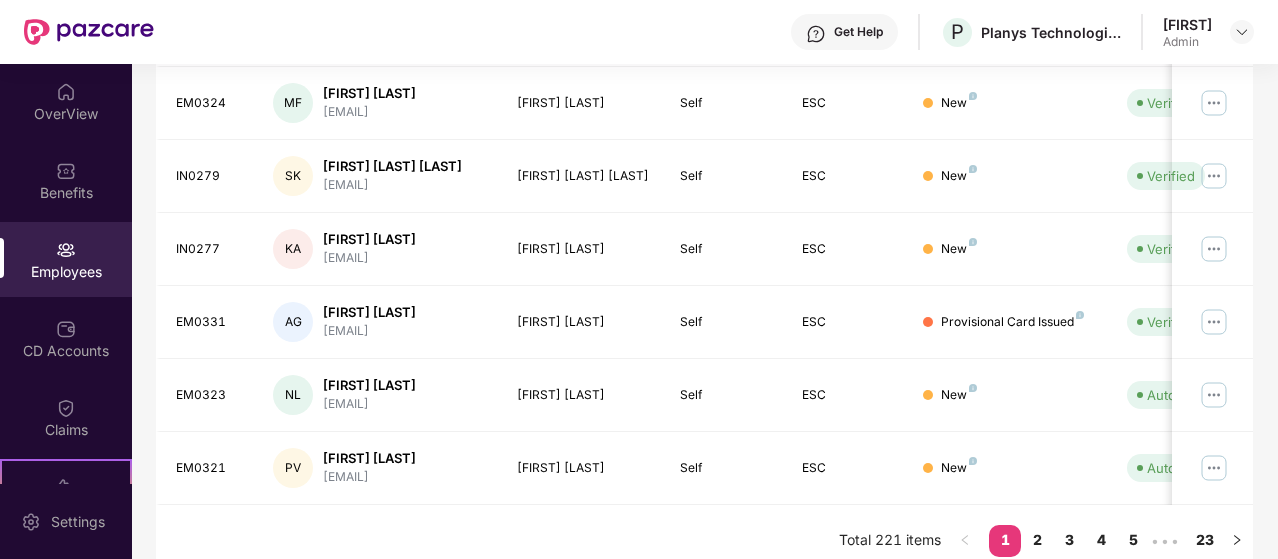 scroll, scrollTop: 665, scrollLeft: 0, axis: vertical 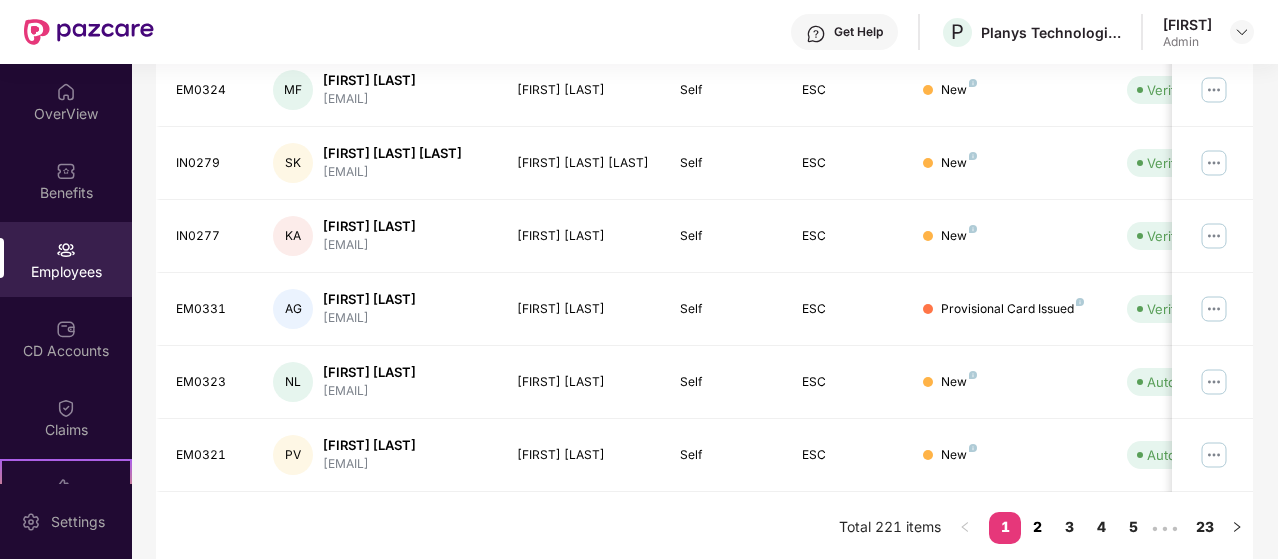 click on "2" at bounding box center (1037, 527) 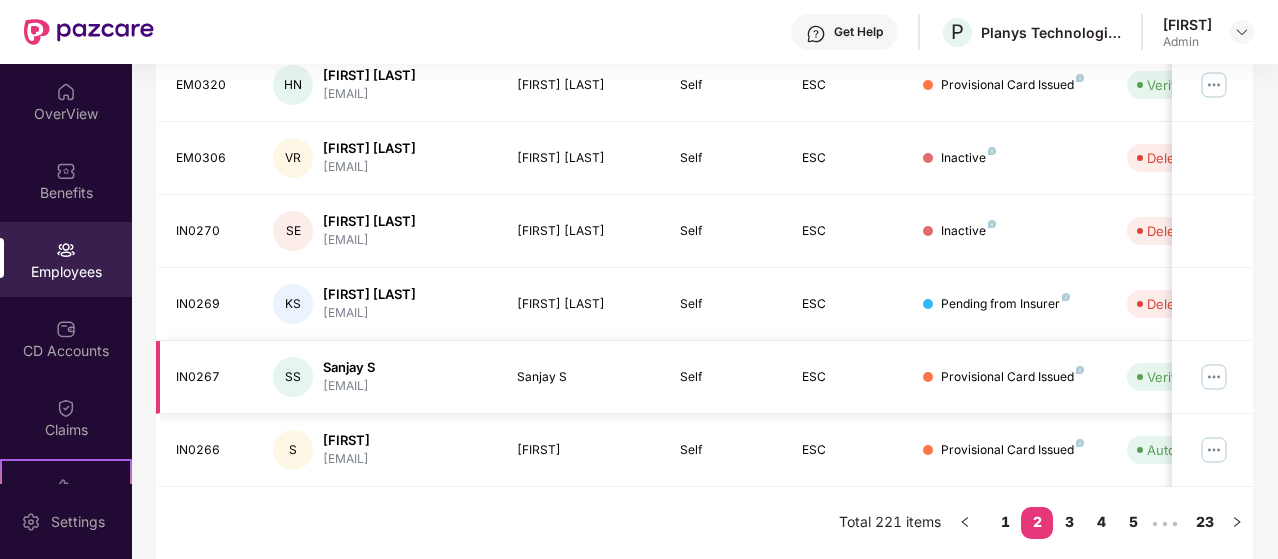 scroll, scrollTop: 699, scrollLeft: 0, axis: vertical 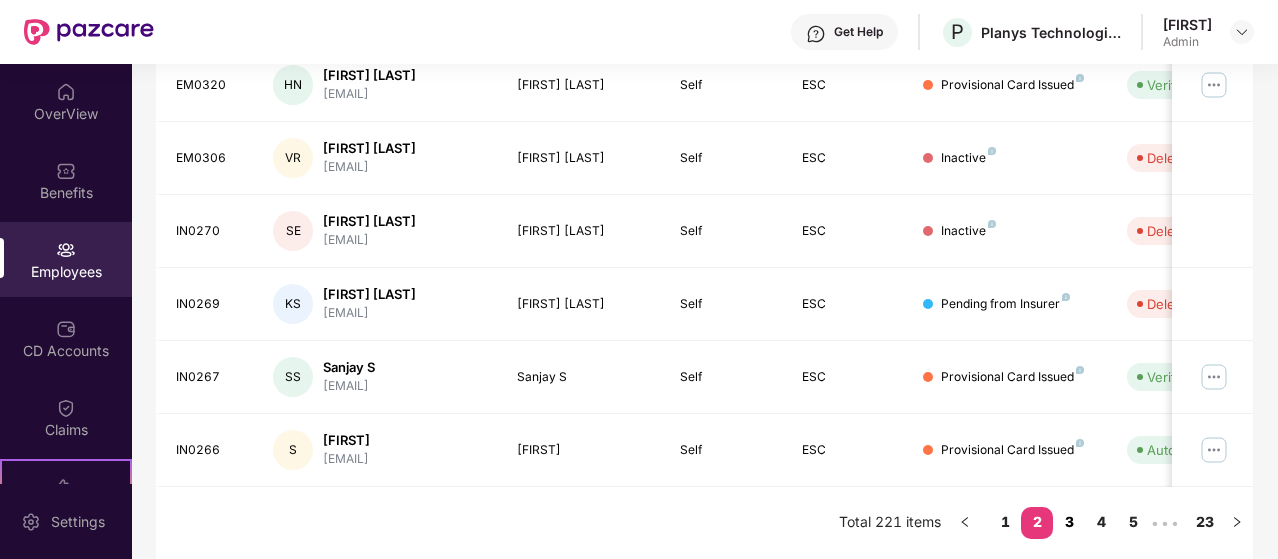 click on "3" at bounding box center [1069, 522] 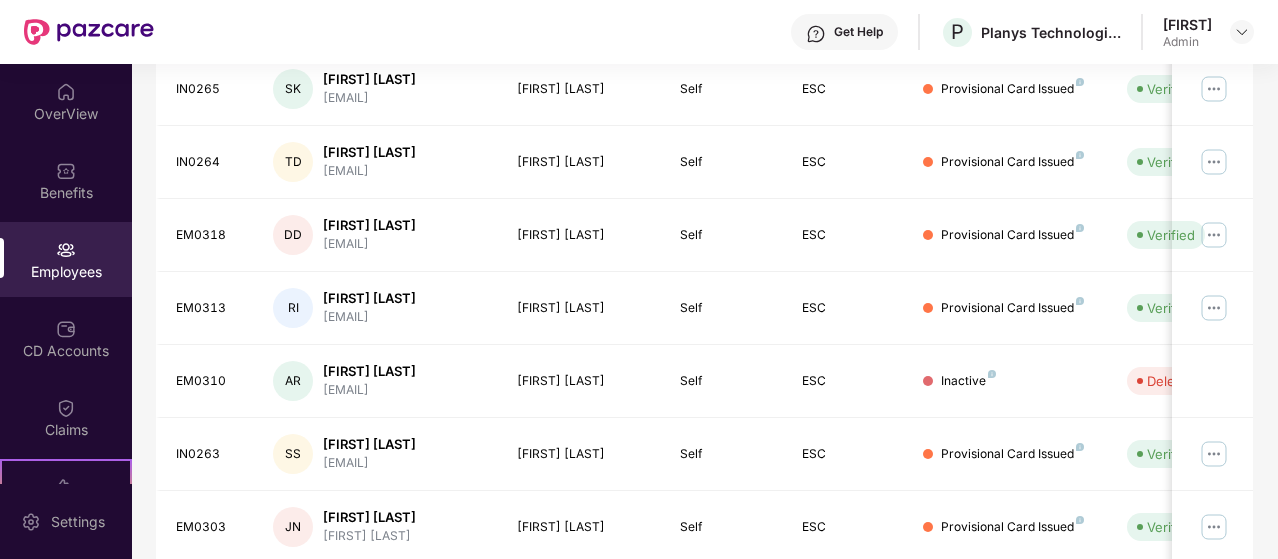 scroll, scrollTop: 376, scrollLeft: 0, axis: vertical 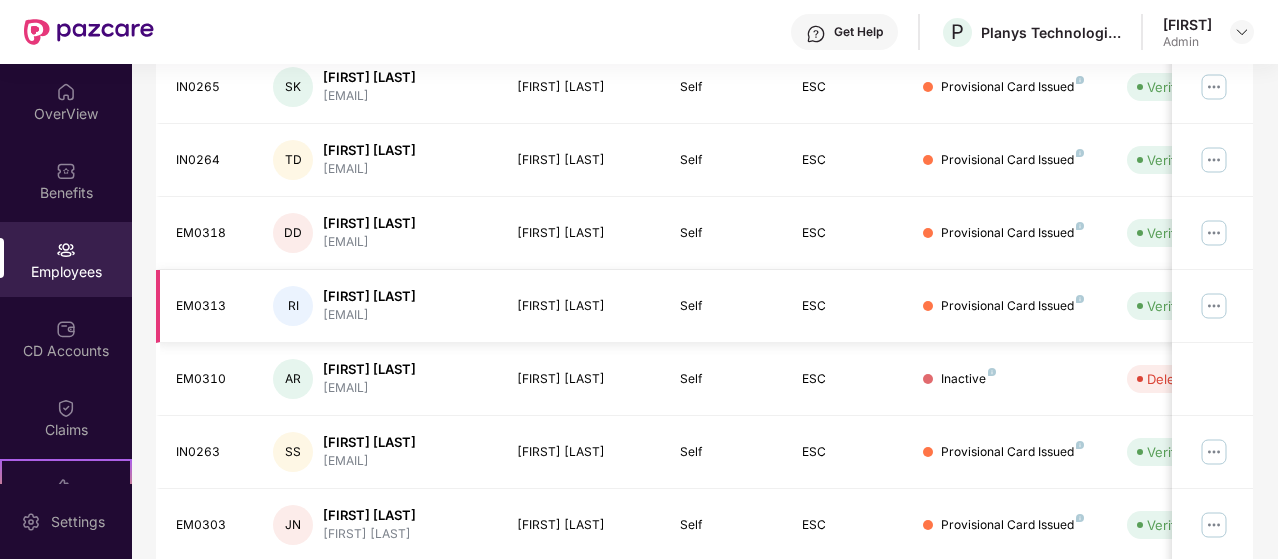 click at bounding box center (1214, 306) 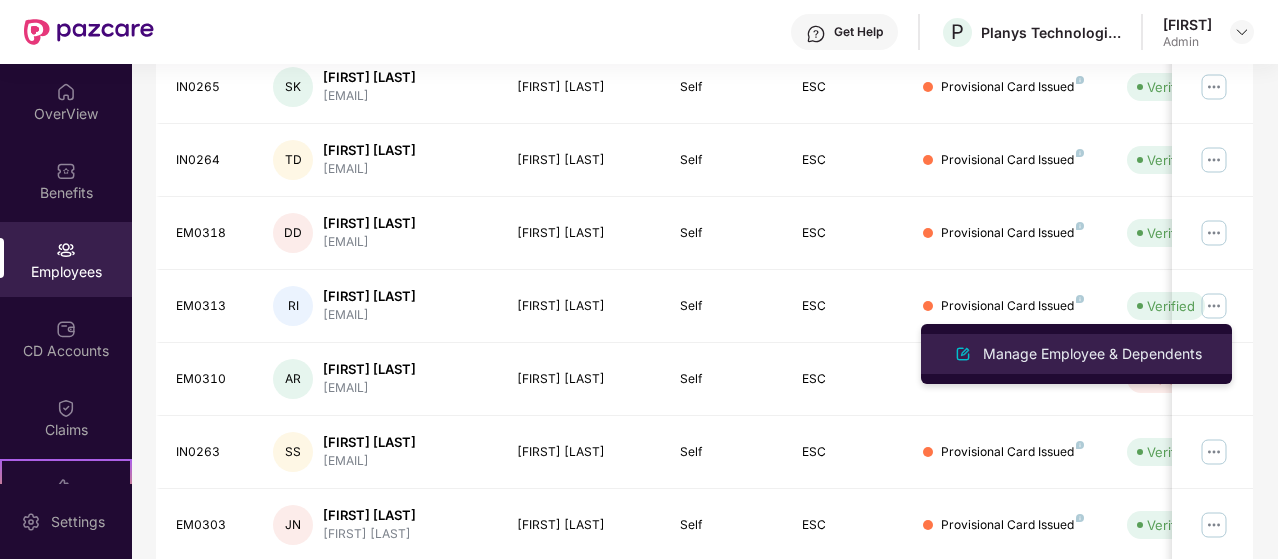 click on "Manage Employee & Dependents" at bounding box center [1076, 354] 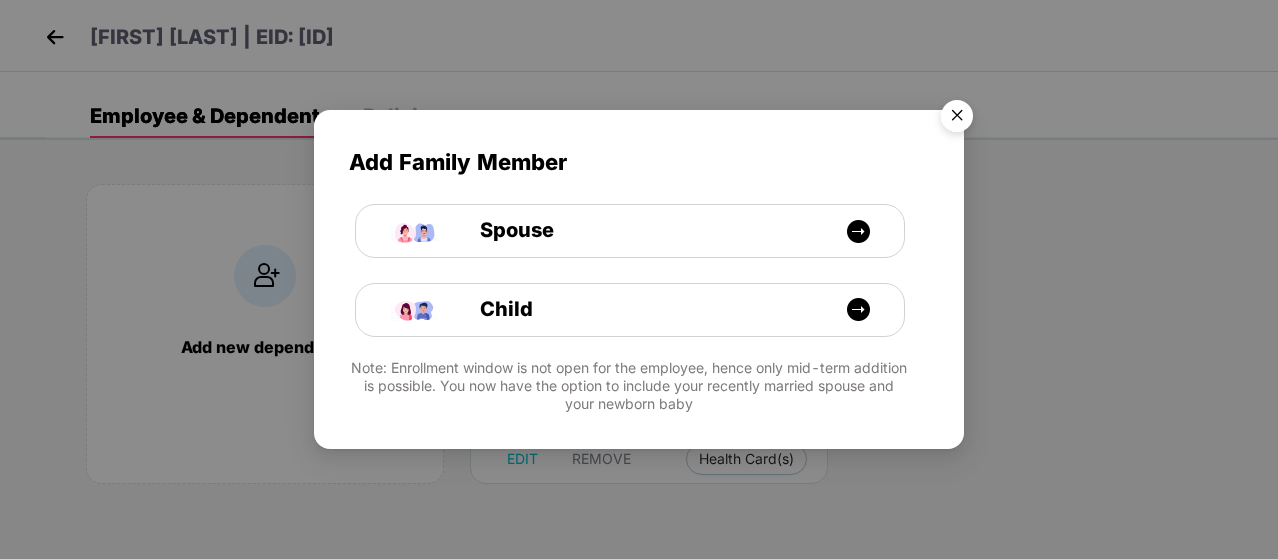 click at bounding box center [957, 119] 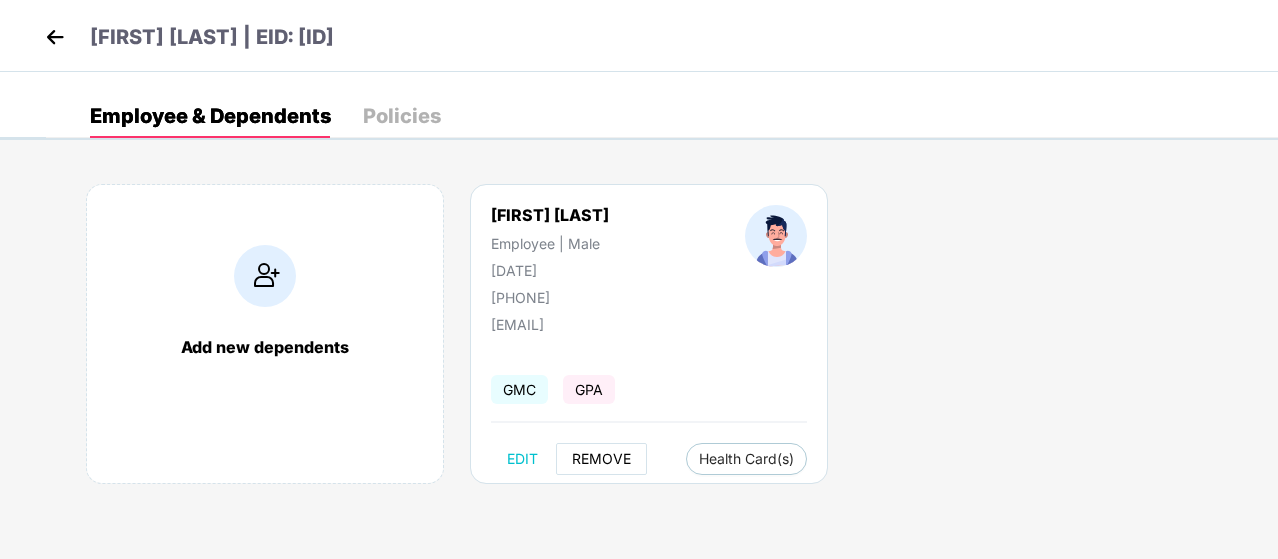 click on "REMOVE" at bounding box center (601, 459) 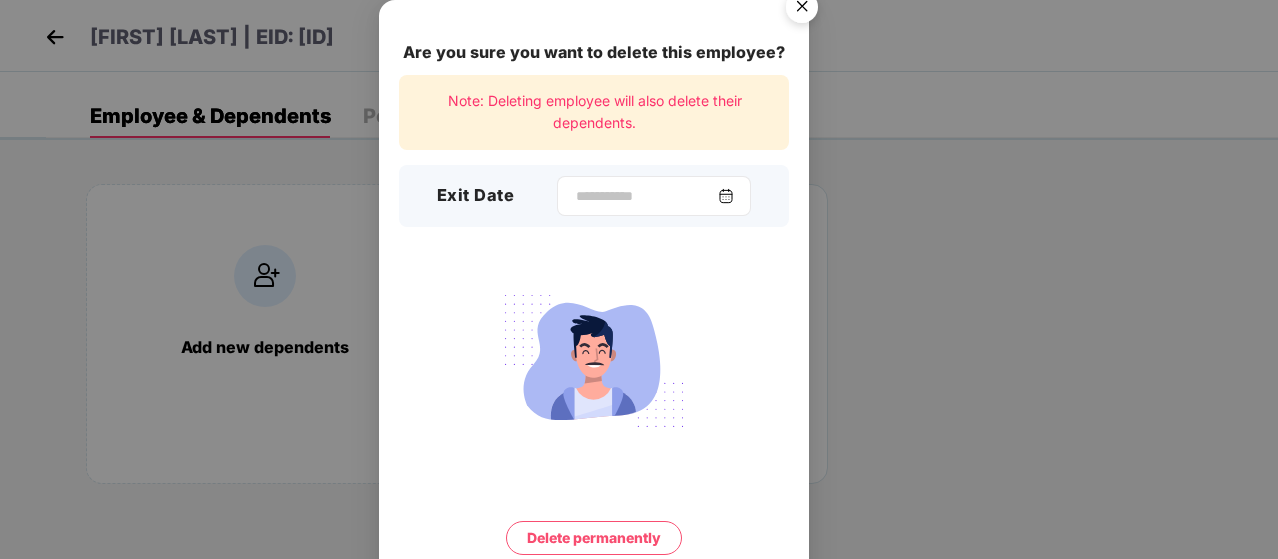 click at bounding box center (654, 196) 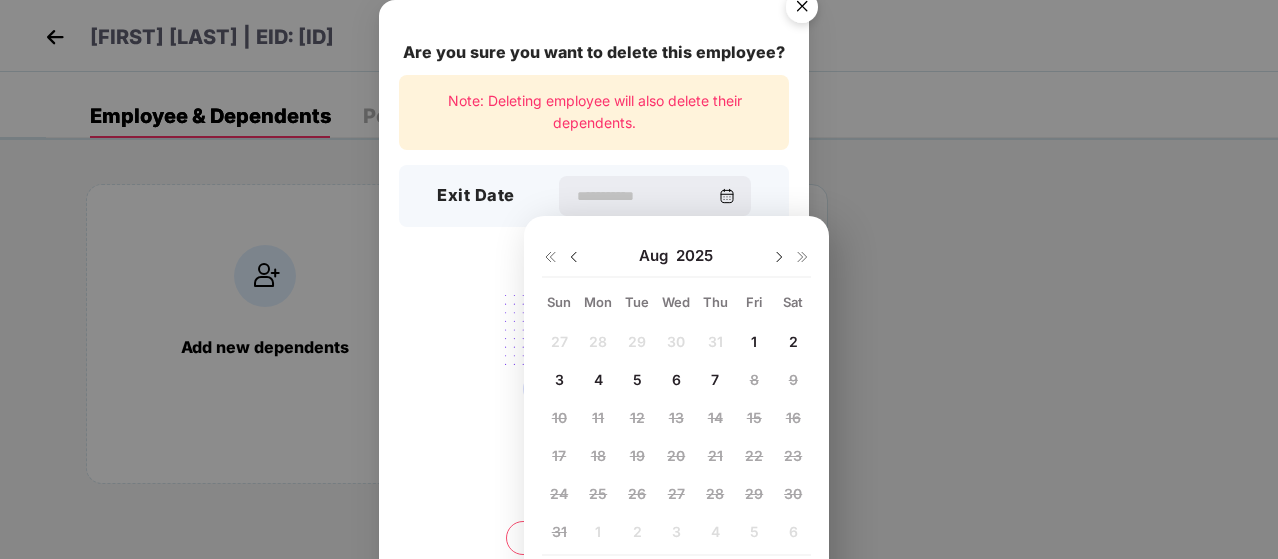 click on "7" at bounding box center (715, 379) 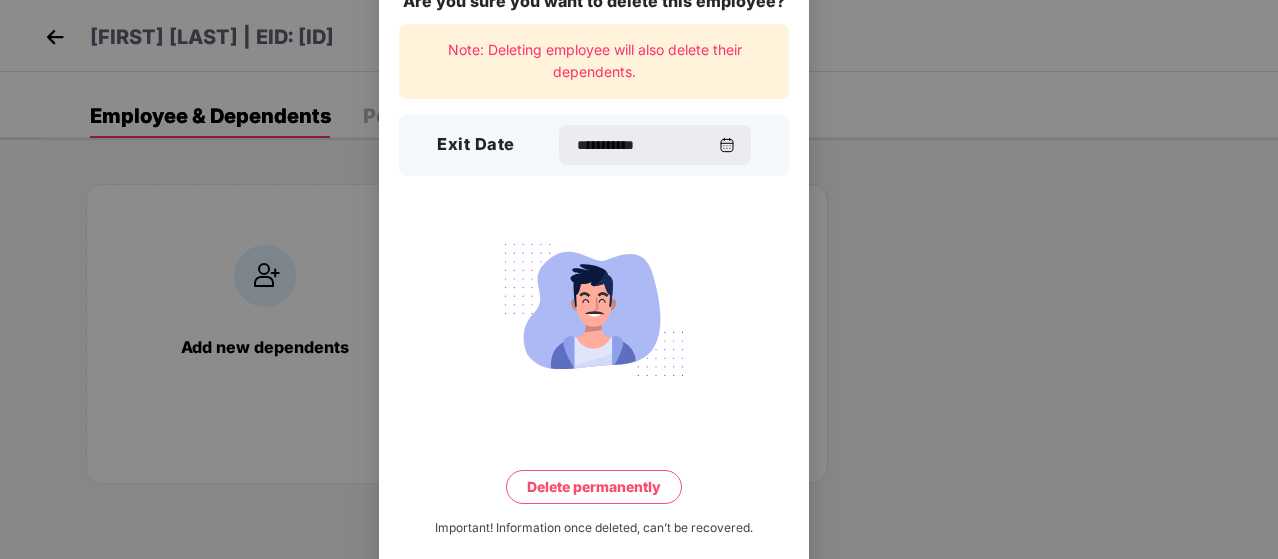 scroll, scrollTop: 78, scrollLeft: 0, axis: vertical 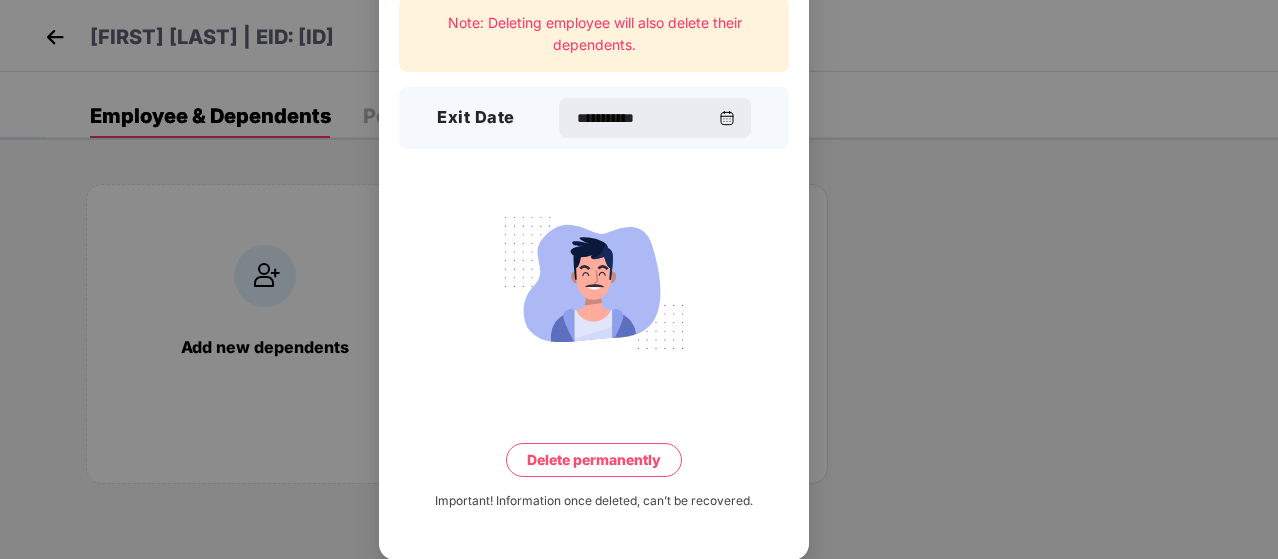 click on "Delete permanently" at bounding box center (594, 460) 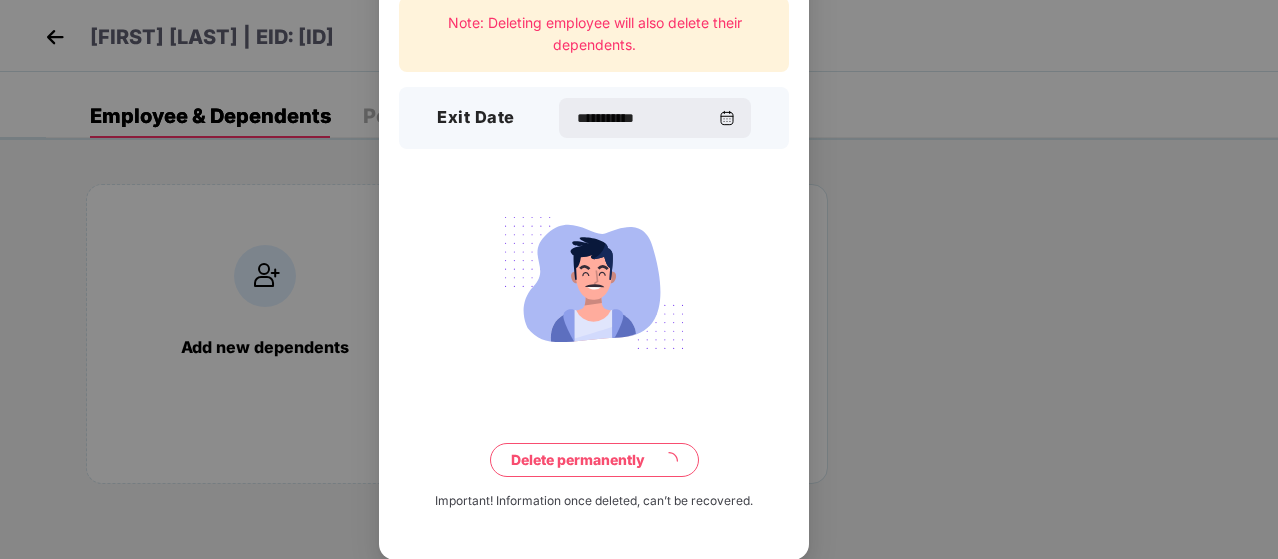 scroll, scrollTop: 0, scrollLeft: 0, axis: both 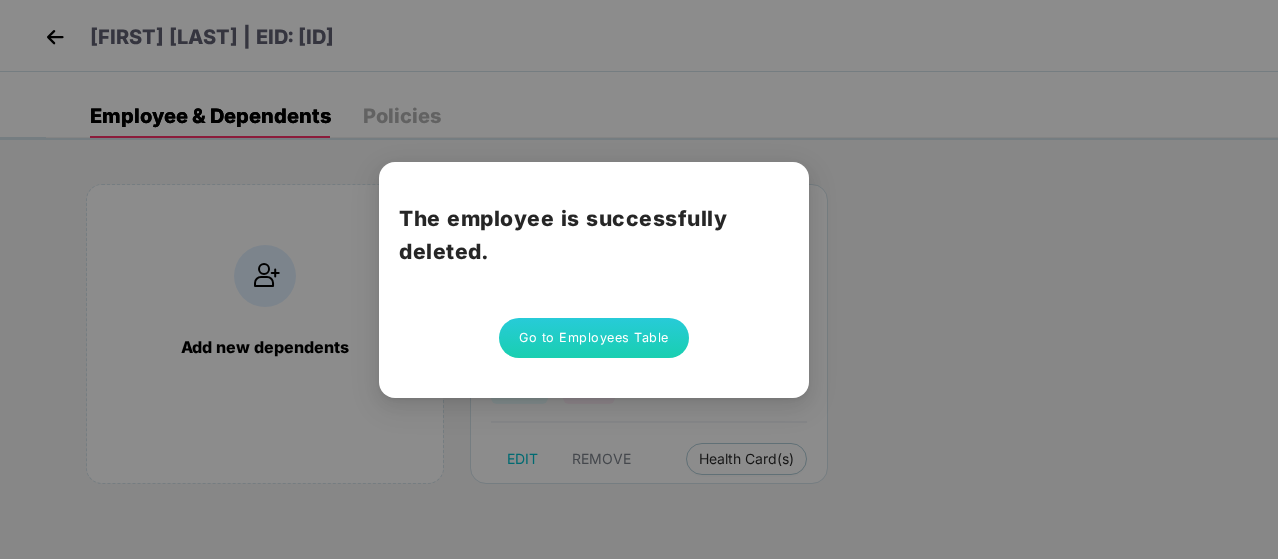 click on "Go to Employees Table" at bounding box center (594, 338) 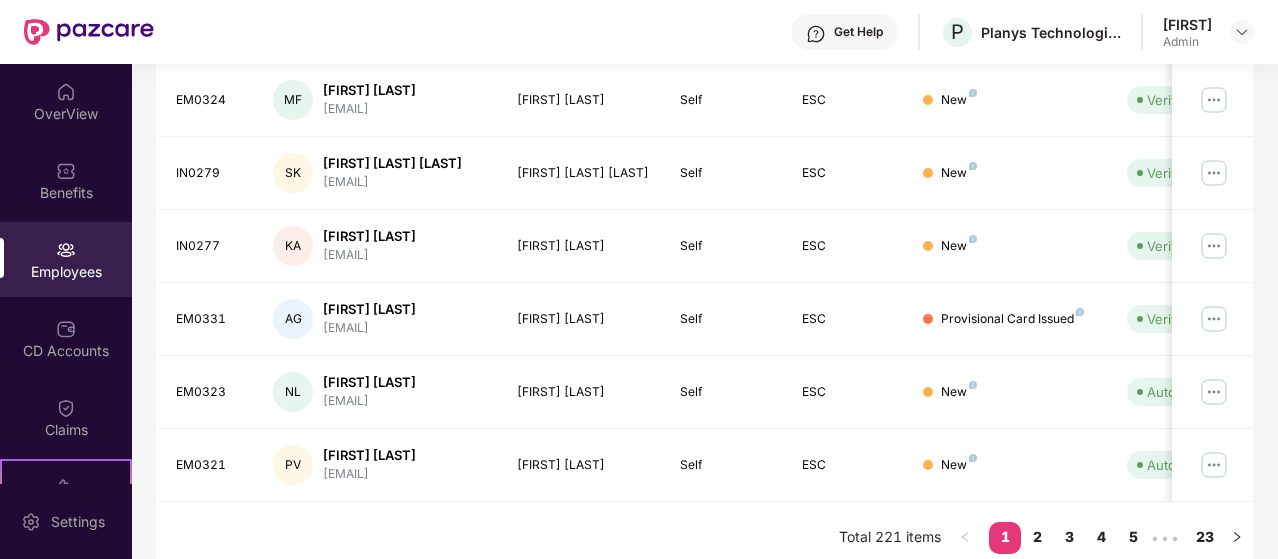 scroll, scrollTop: 665, scrollLeft: 0, axis: vertical 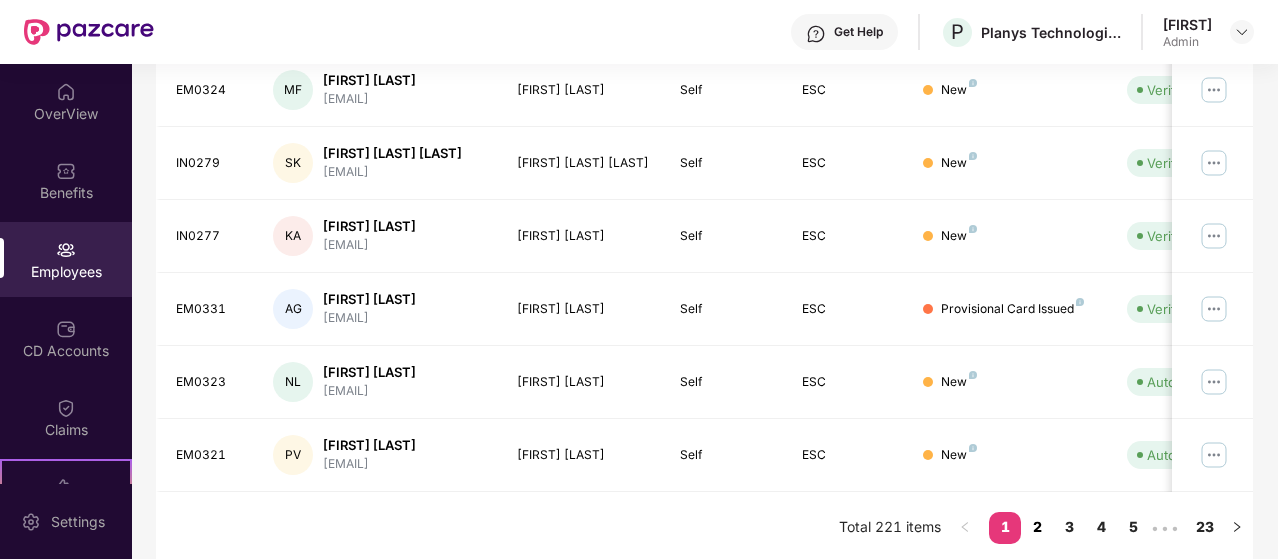 click on "2" at bounding box center [1037, 527] 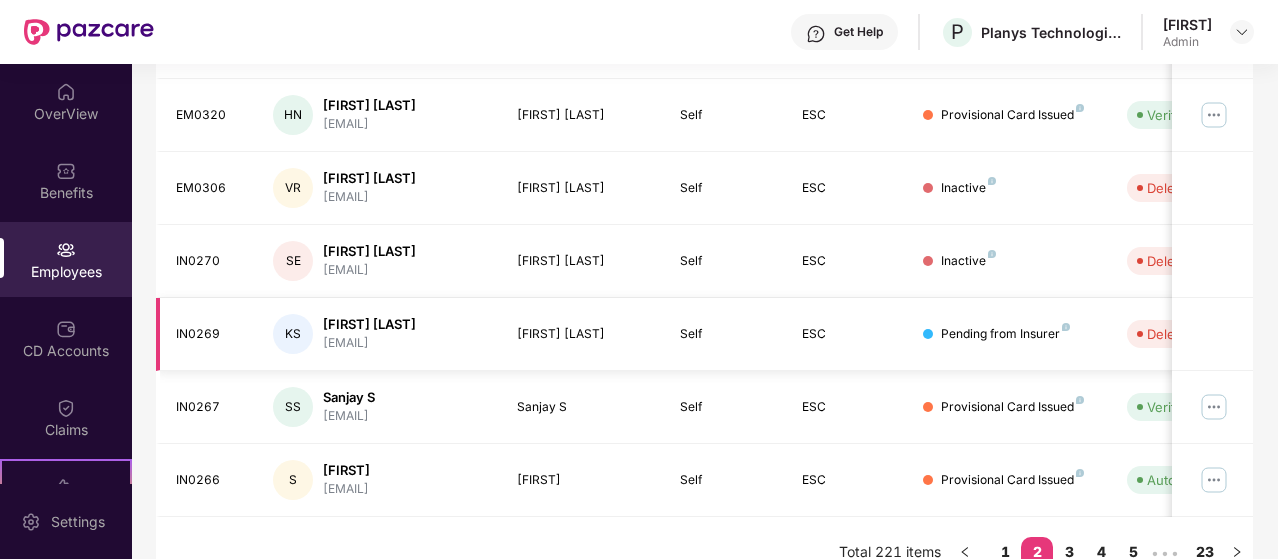 scroll, scrollTop: 699, scrollLeft: 0, axis: vertical 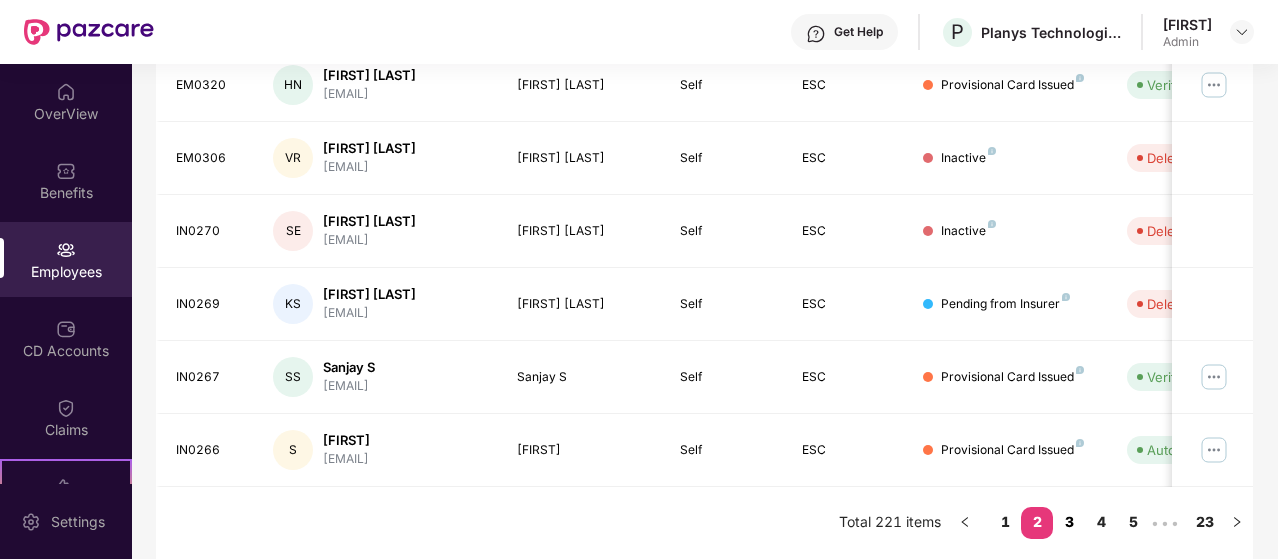 click on "3" at bounding box center [1069, 522] 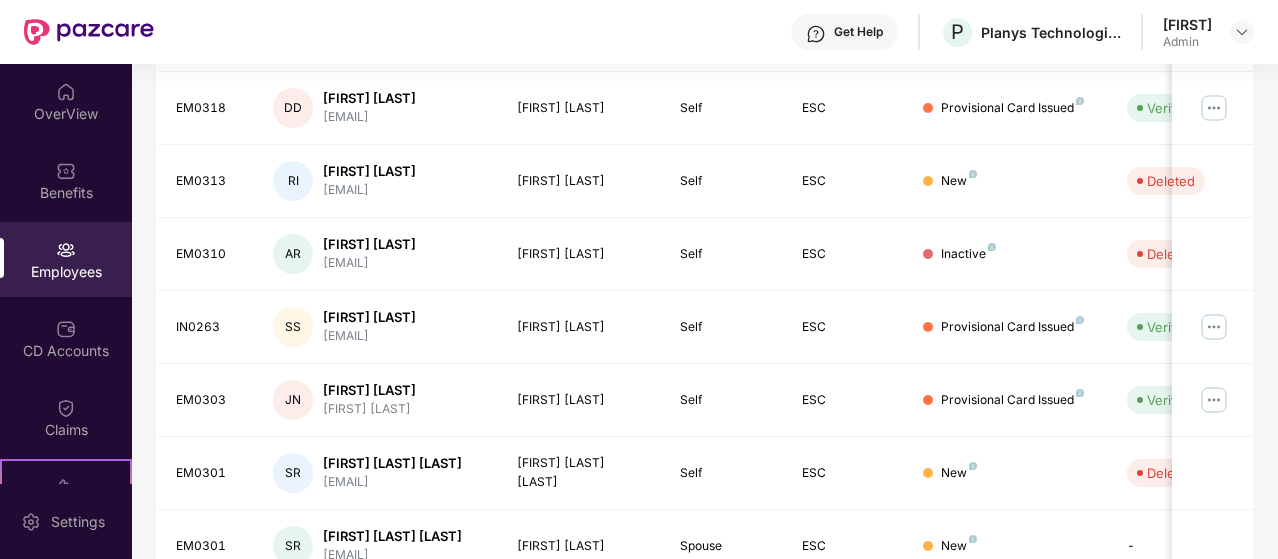 scroll, scrollTop: 522, scrollLeft: 0, axis: vertical 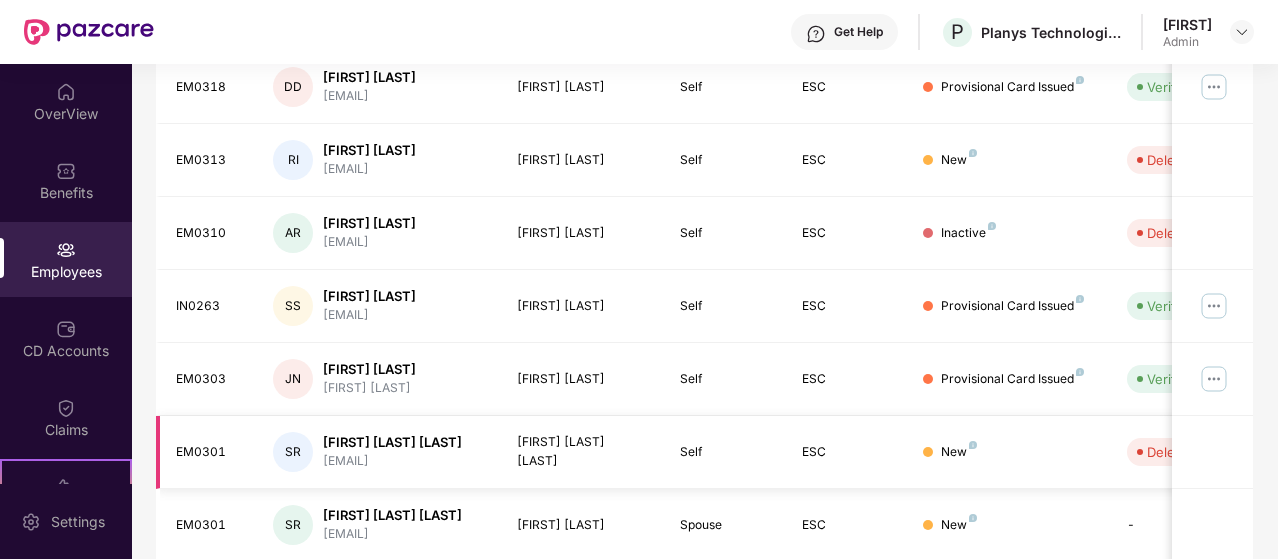 click on "New" at bounding box center [959, 452] 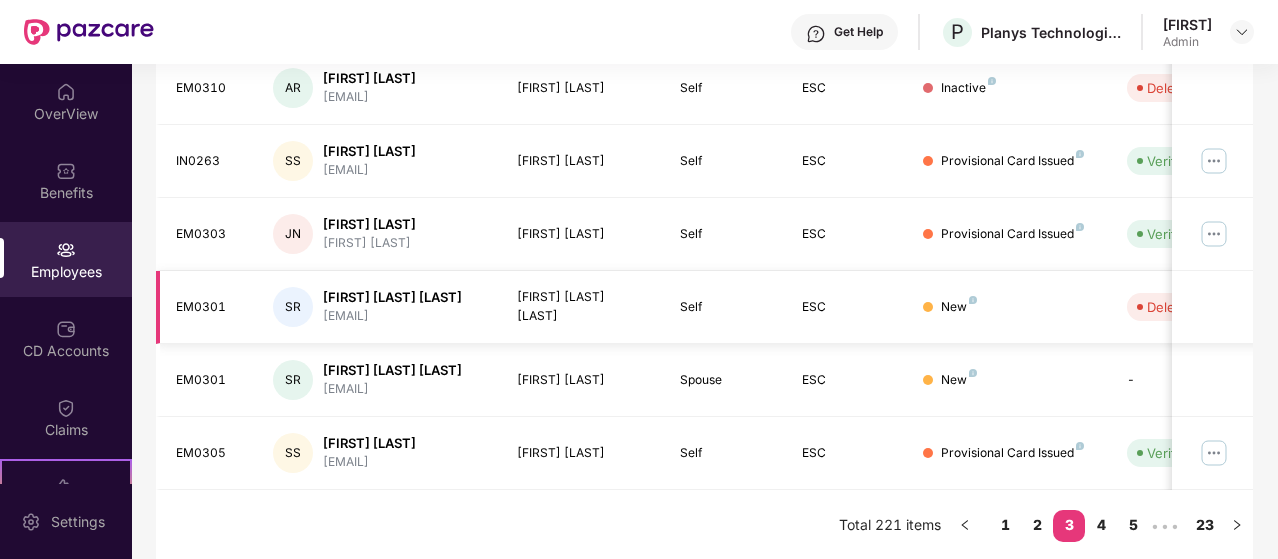 scroll, scrollTop: 682, scrollLeft: 0, axis: vertical 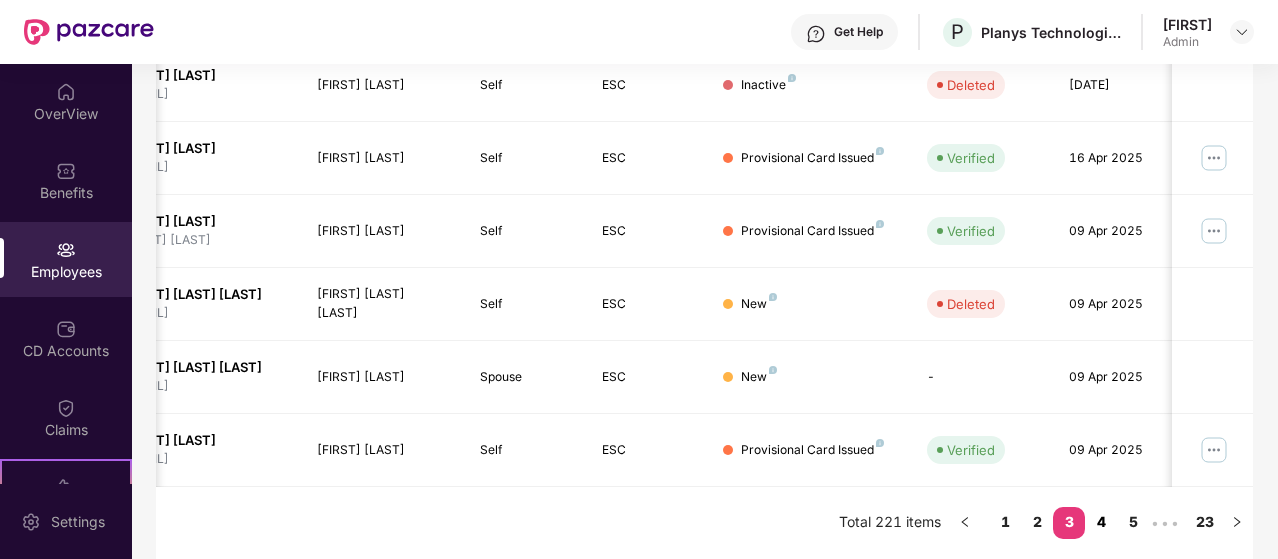 click on "4" at bounding box center (1101, 522) 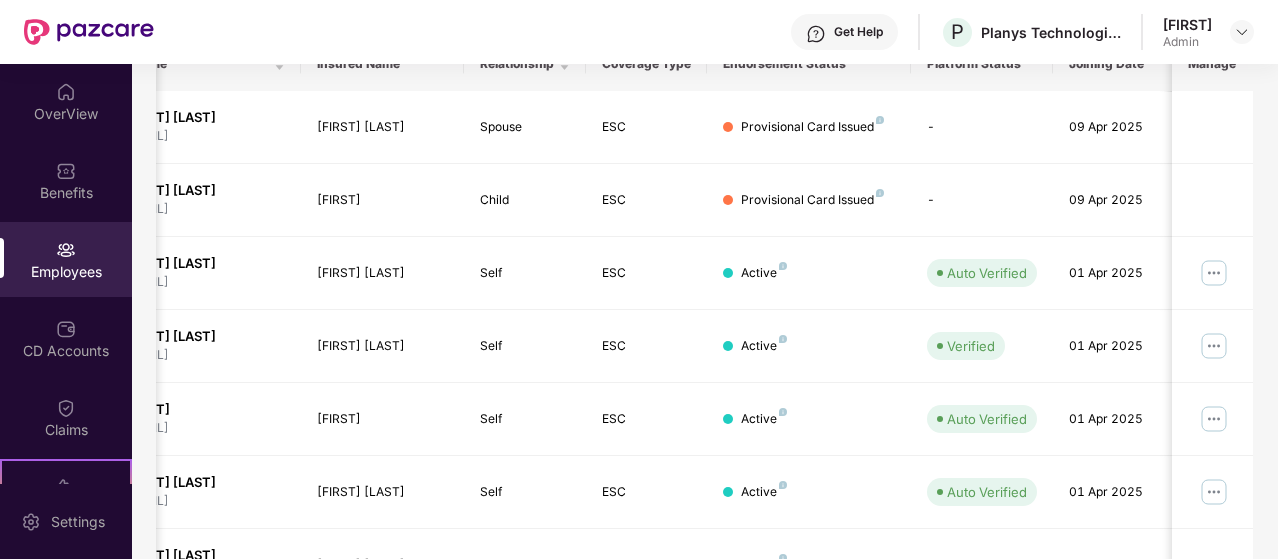 scroll, scrollTop: 305, scrollLeft: 0, axis: vertical 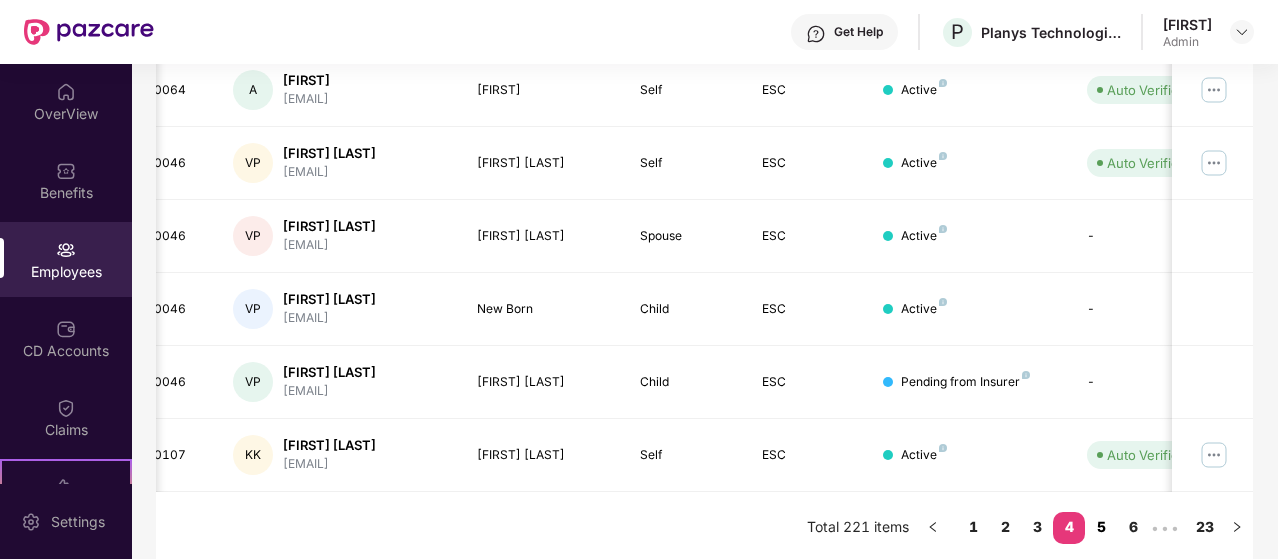 click on "5" at bounding box center (1101, 527) 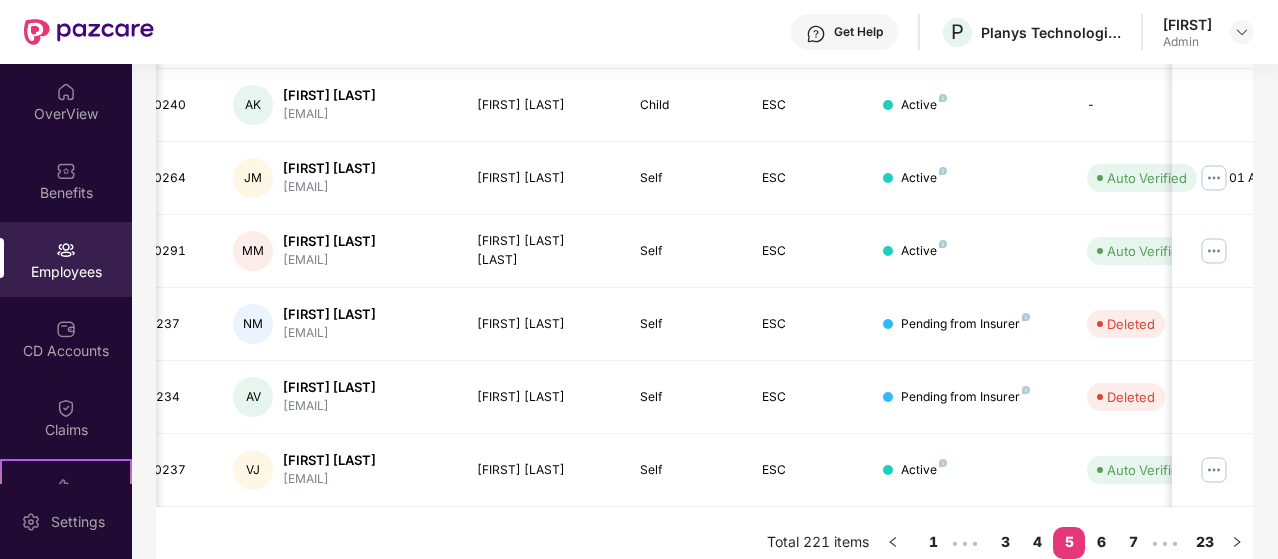 scroll, scrollTop: 682, scrollLeft: 0, axis: vertical 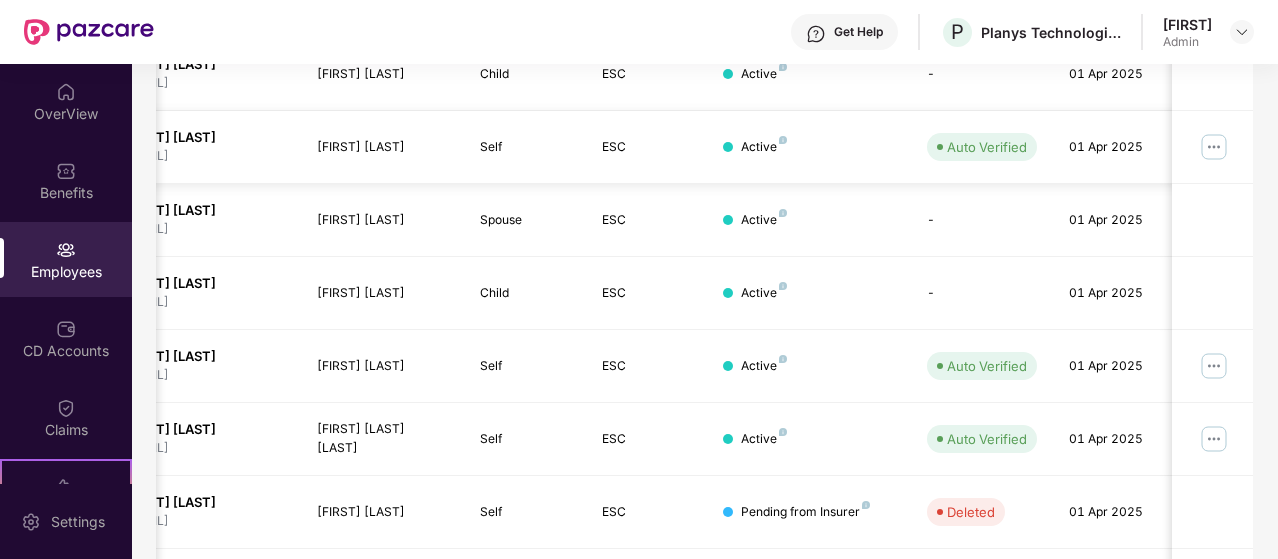 click at bounding box center [1214, 147] 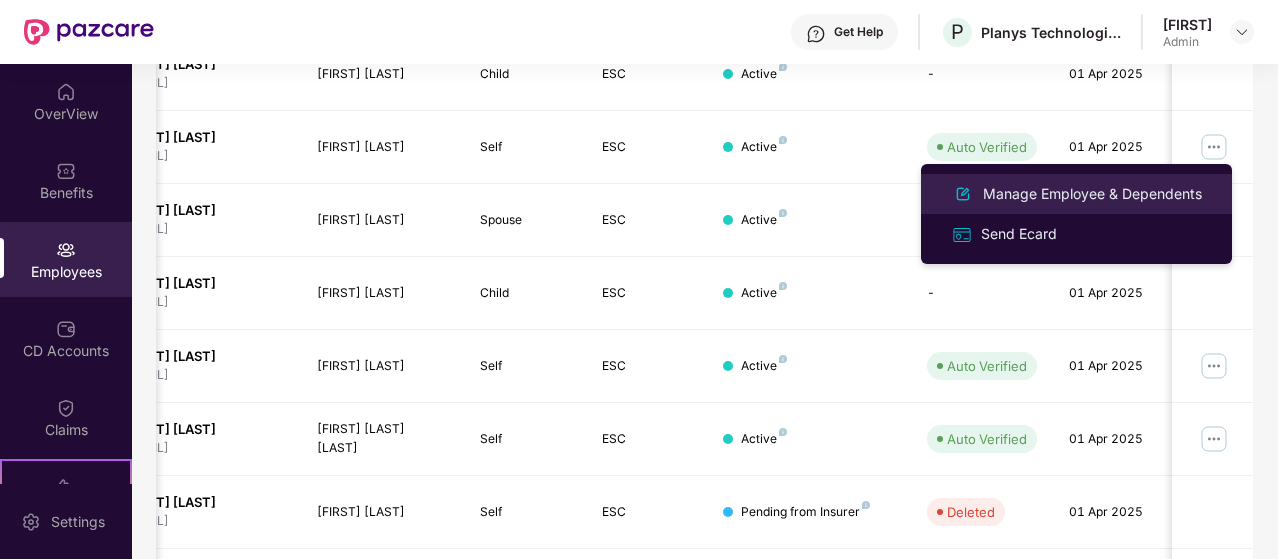 click on "Manage Employee & Dependents" at bounding box center [1092, 194] 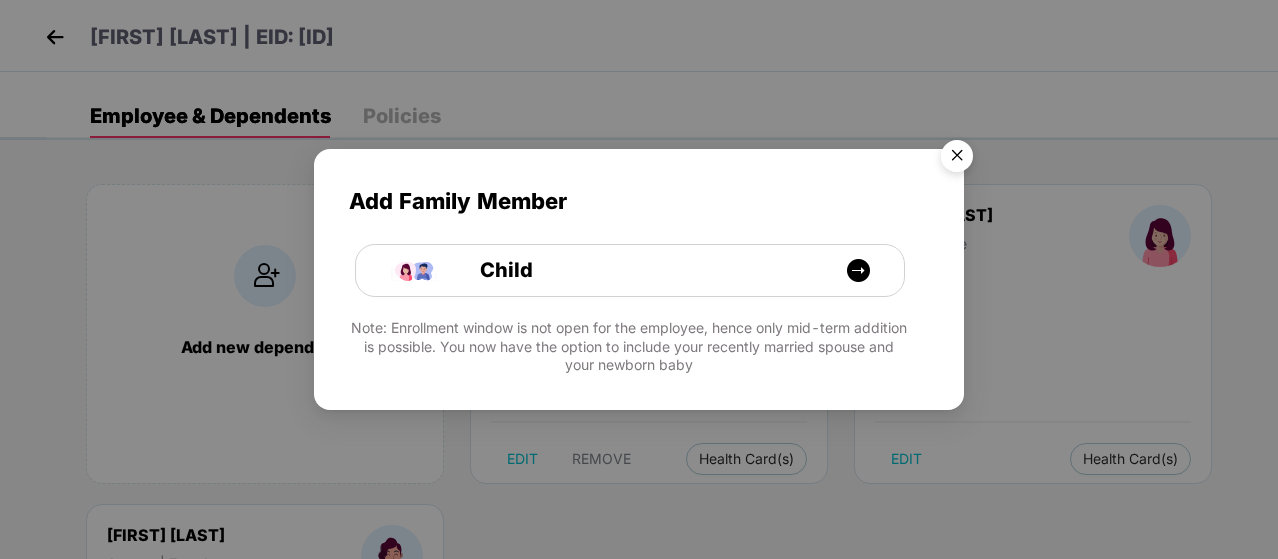 click at bounding box center [957, 159] 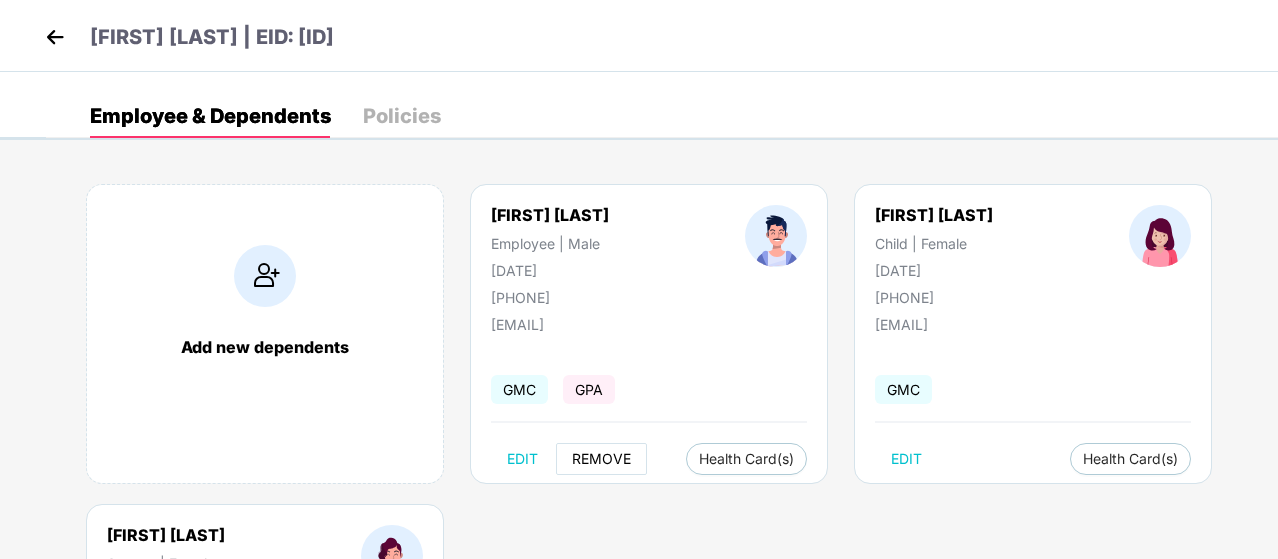click on "REMOVE" at bounding box center [601, 459] 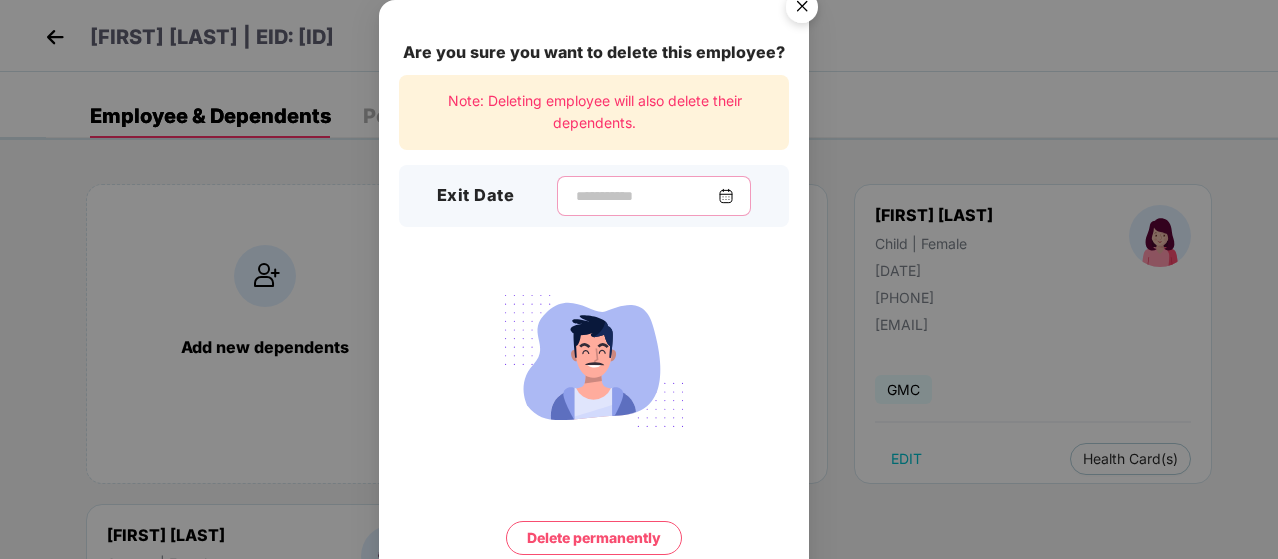 click at bounding box center [646, 196] 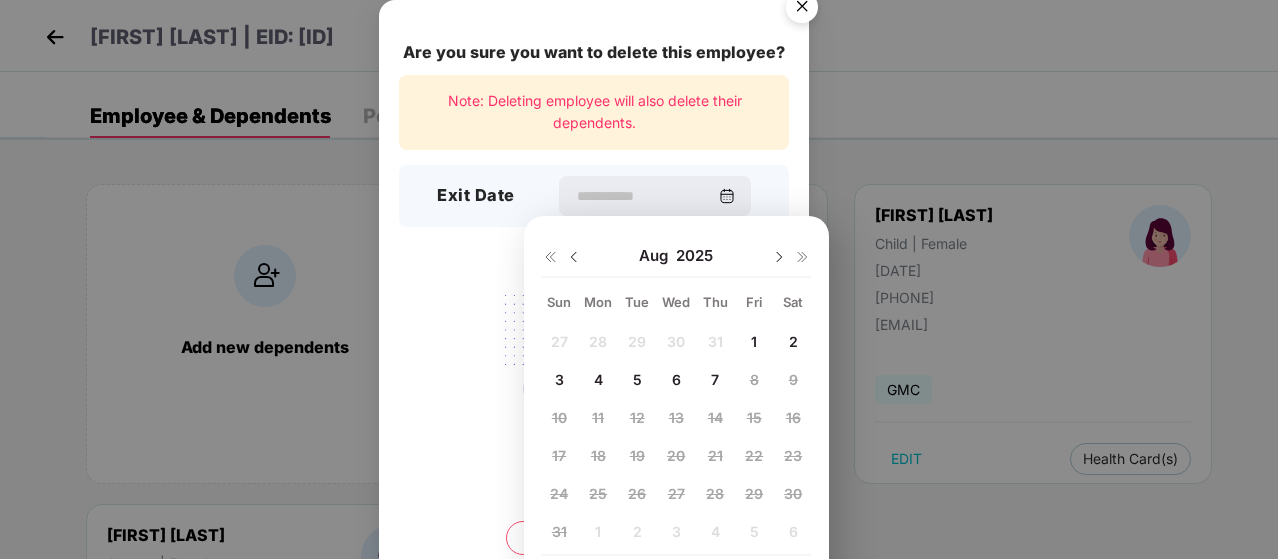 click on "7" at bounding box center (715, 379) 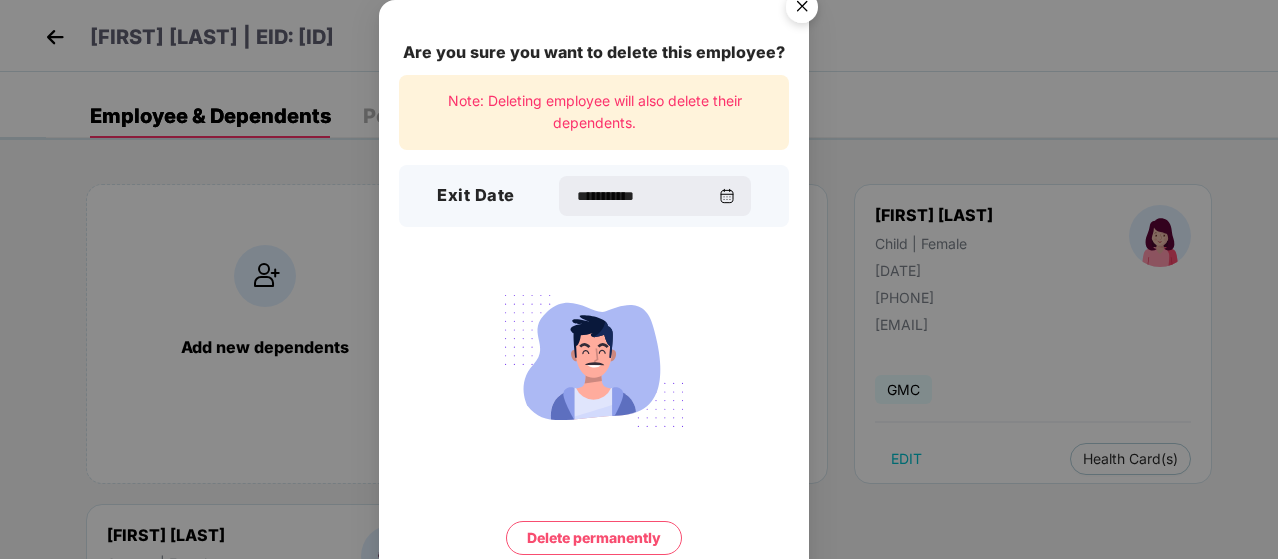 scroll, scrollTop: 78, scrollLeft: 0, axis: vertical 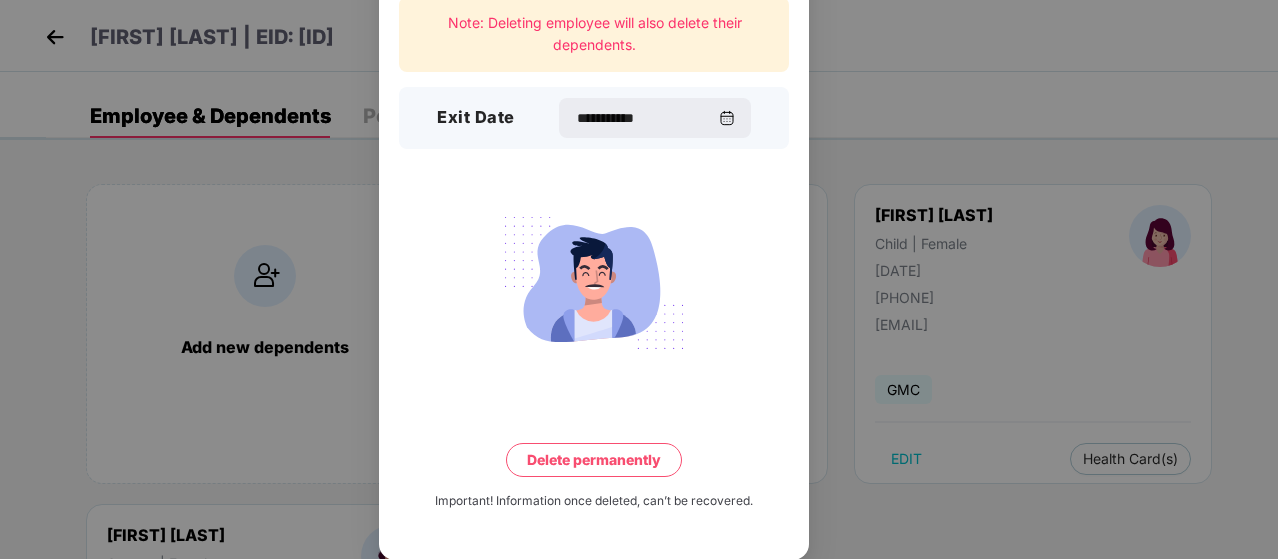 click on "Delete permanently" at bounding box center (594, 460) 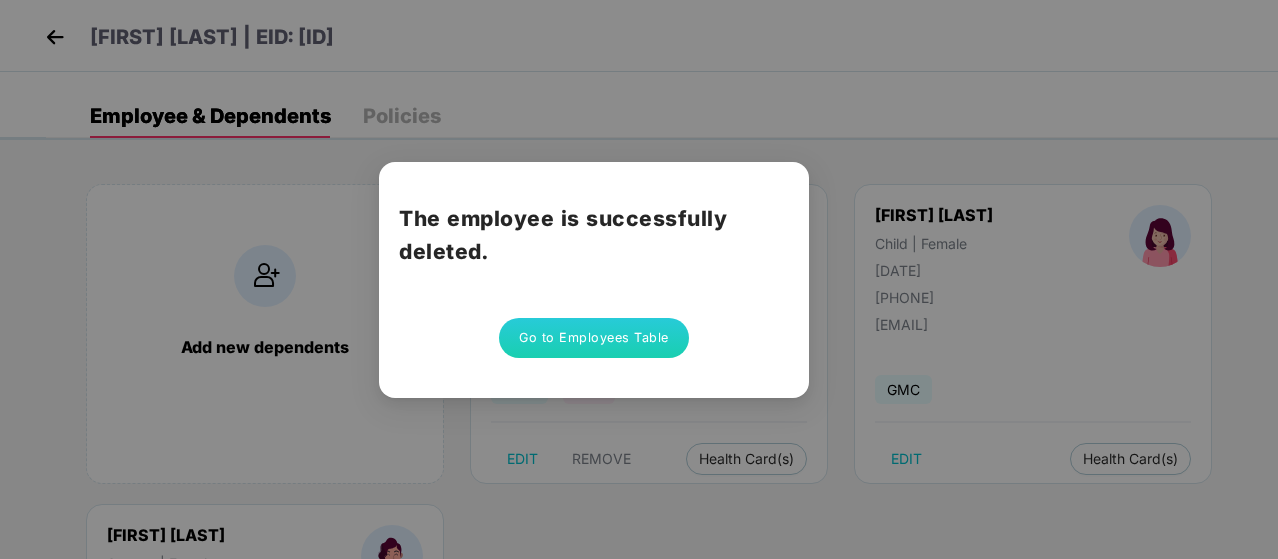 scroll, scrollTop: 0, scrollLeft: 0, axis: both 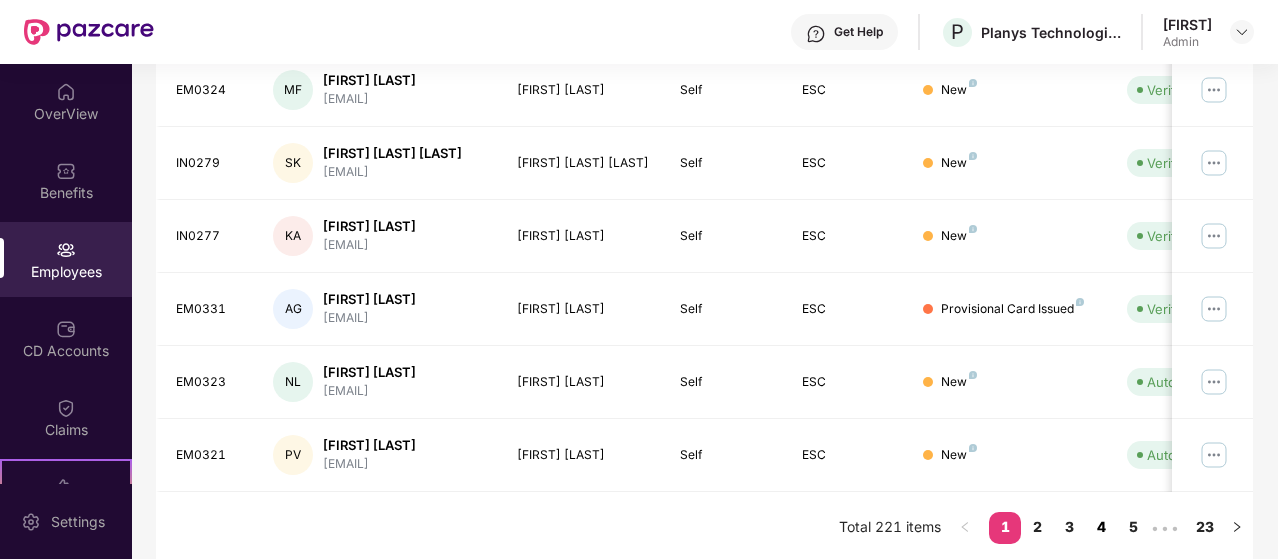 click on "4" at bounding box center (1101, 527) 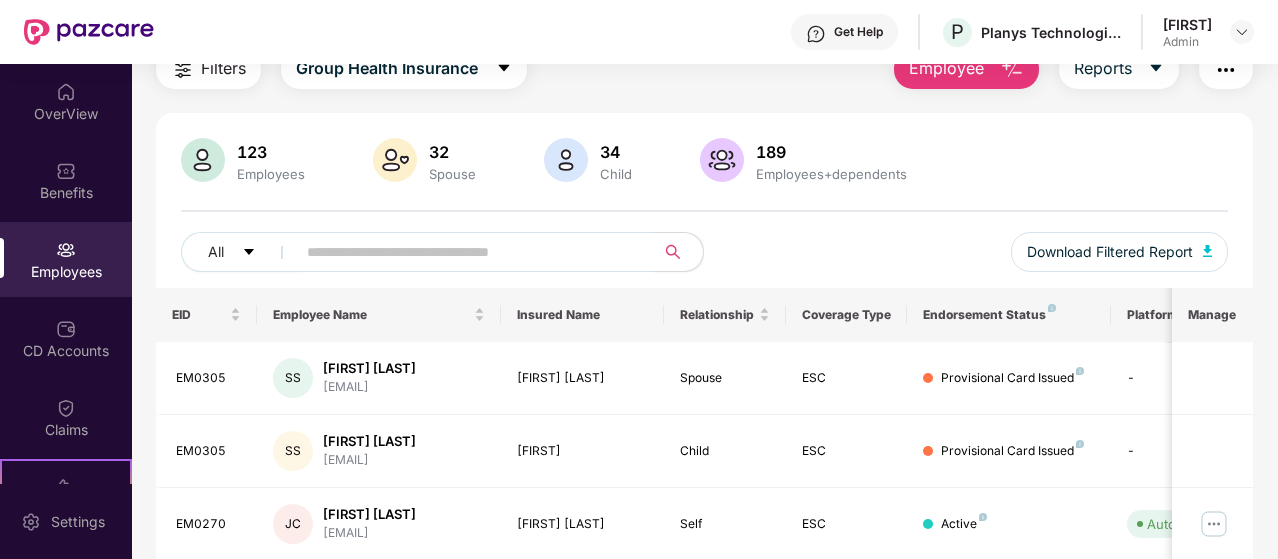 scroll, scrollTop: 665, scrollLeft: 0, axis: vertical 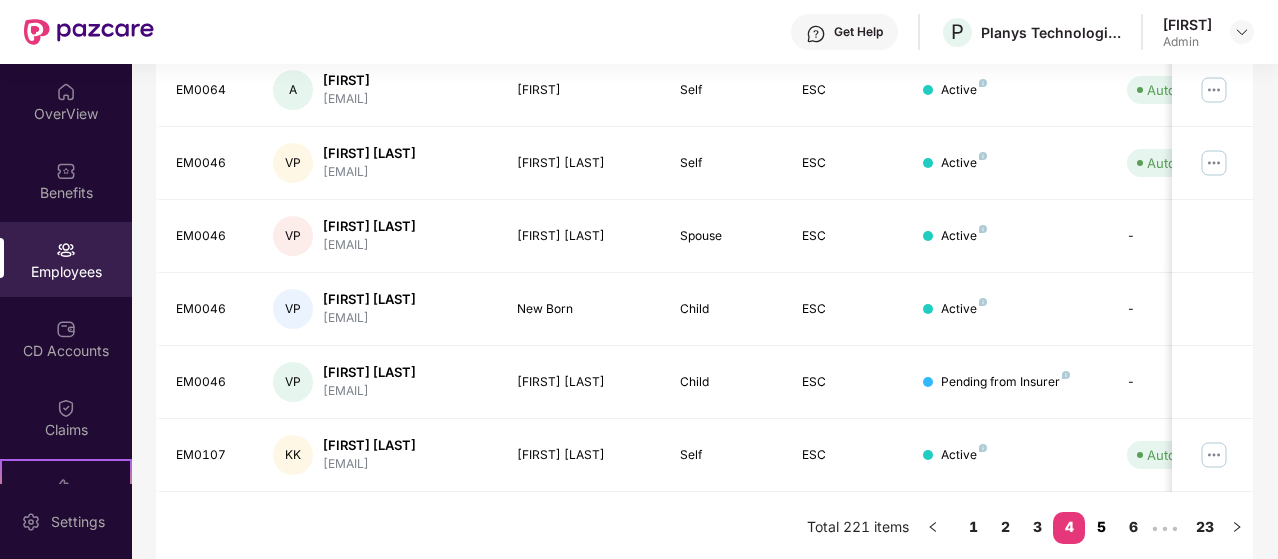 click on "5" at bounding box center (1101, 527) 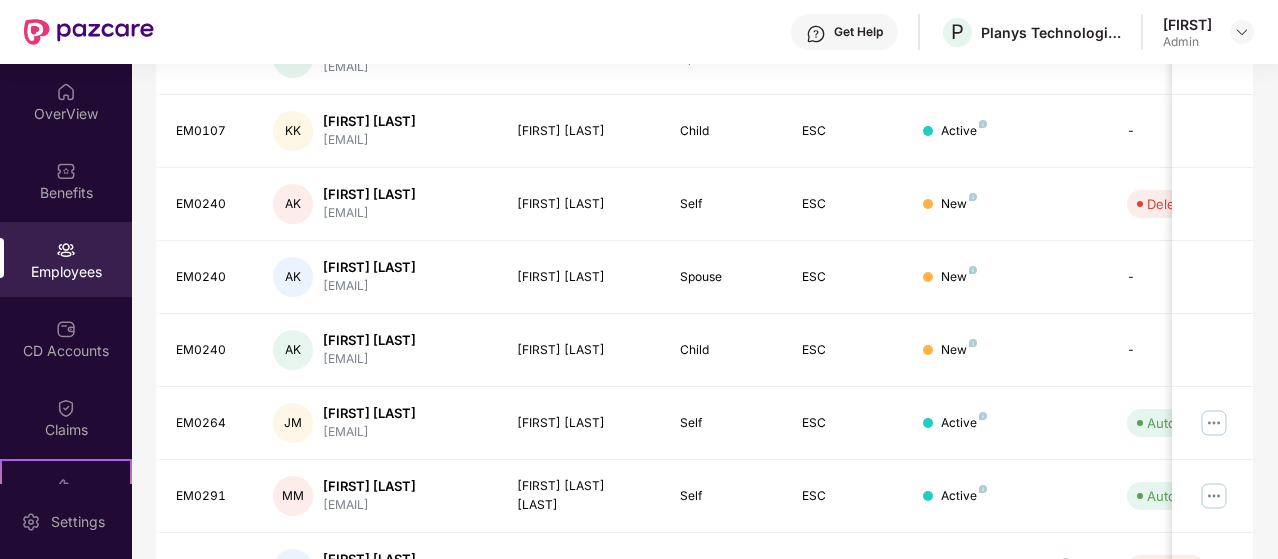 scroll, scrollTop: 412, scrollLeft: 0, axis: vertical 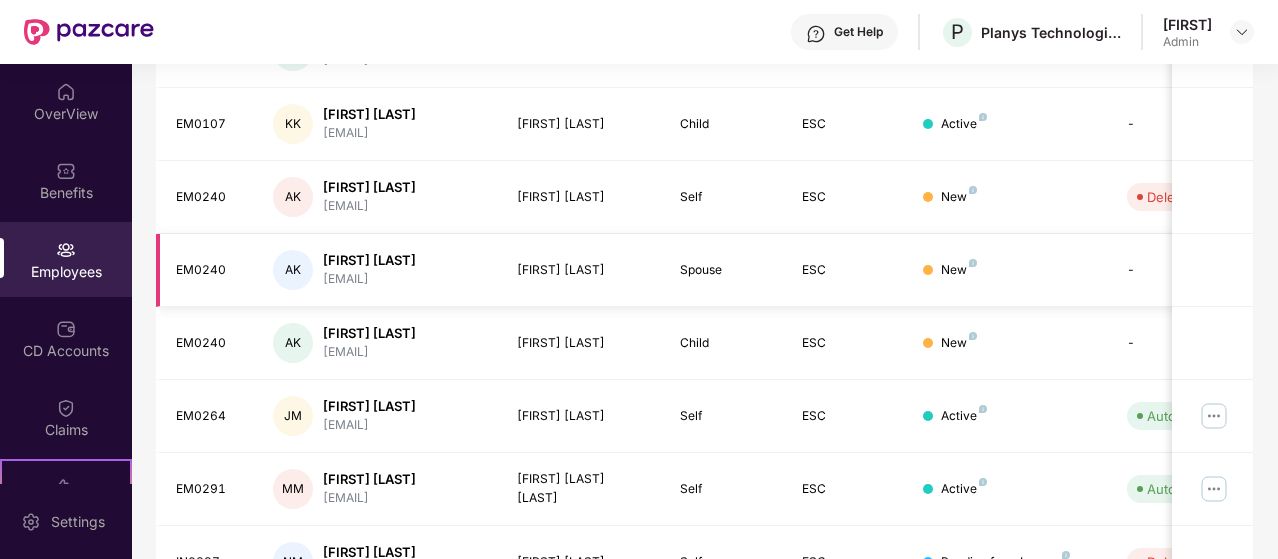 click on "New" at bounding box center [1008, 270] 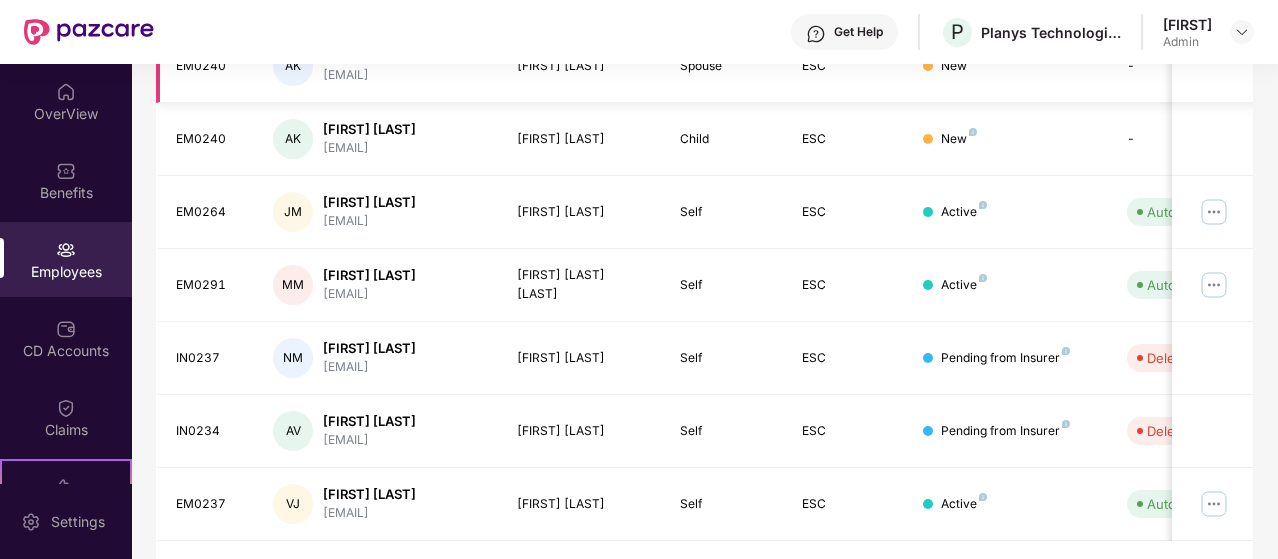 scroll, scrollTop: 682, scrollLeft: 0, axis: vertical 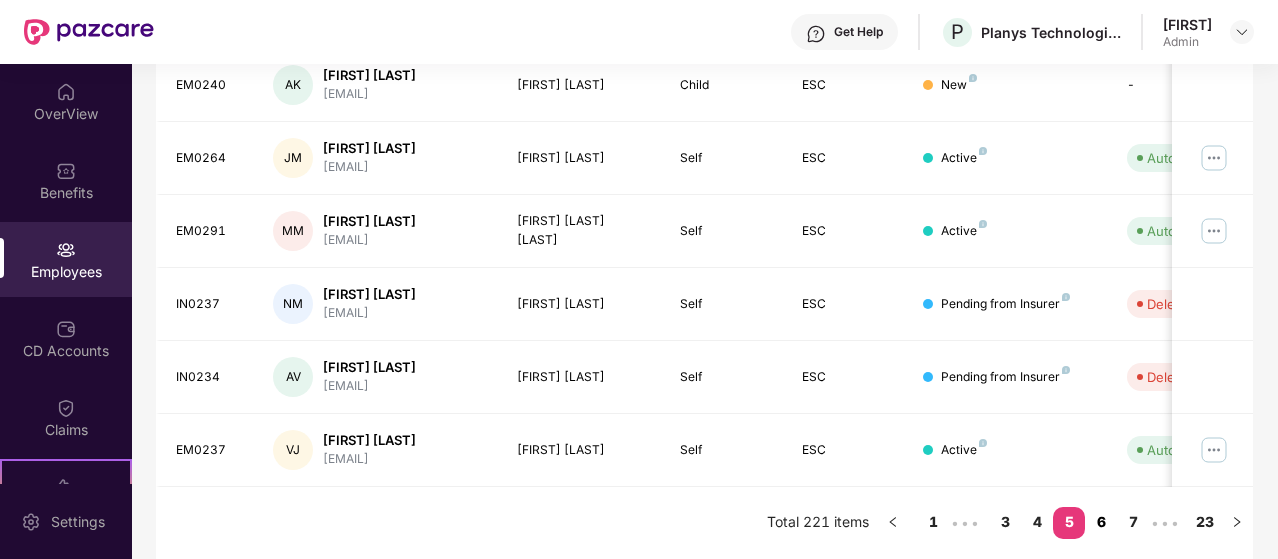 click on "6" at bounding box center (1101, 522) 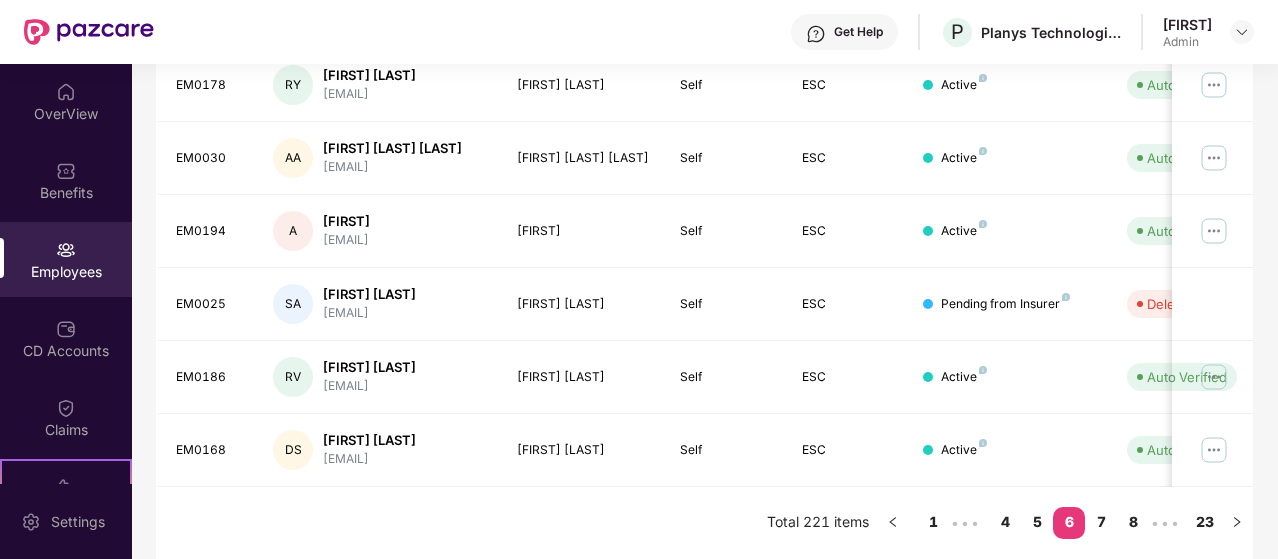 scroll, scrollTop: 682, scrollLeft: 0, axis: vertical 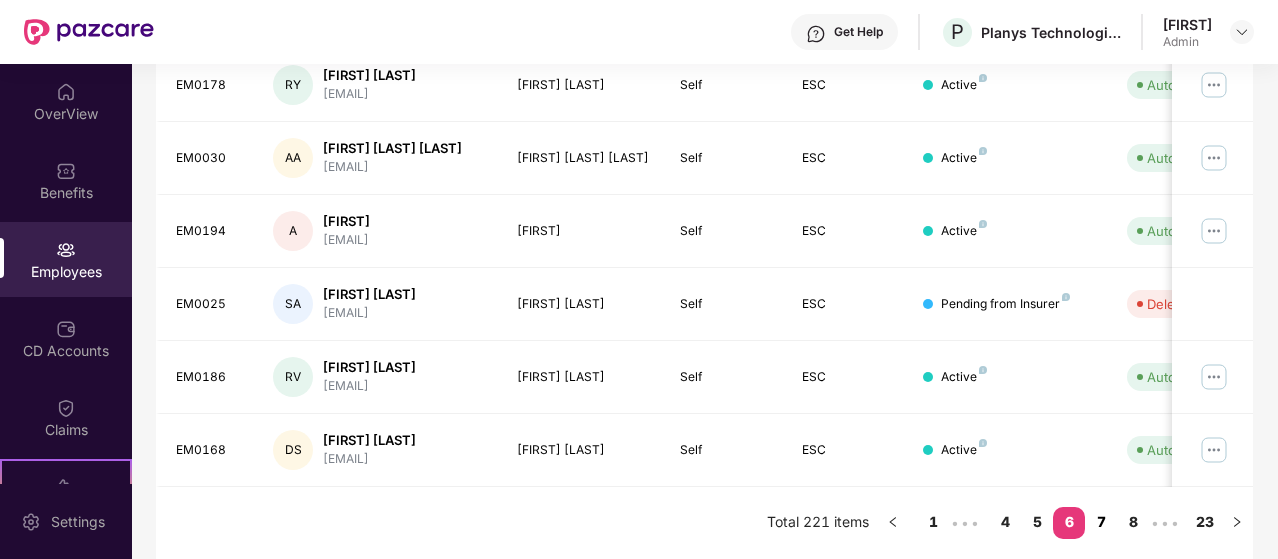 click on "7" at bounding box center (1101, 522) 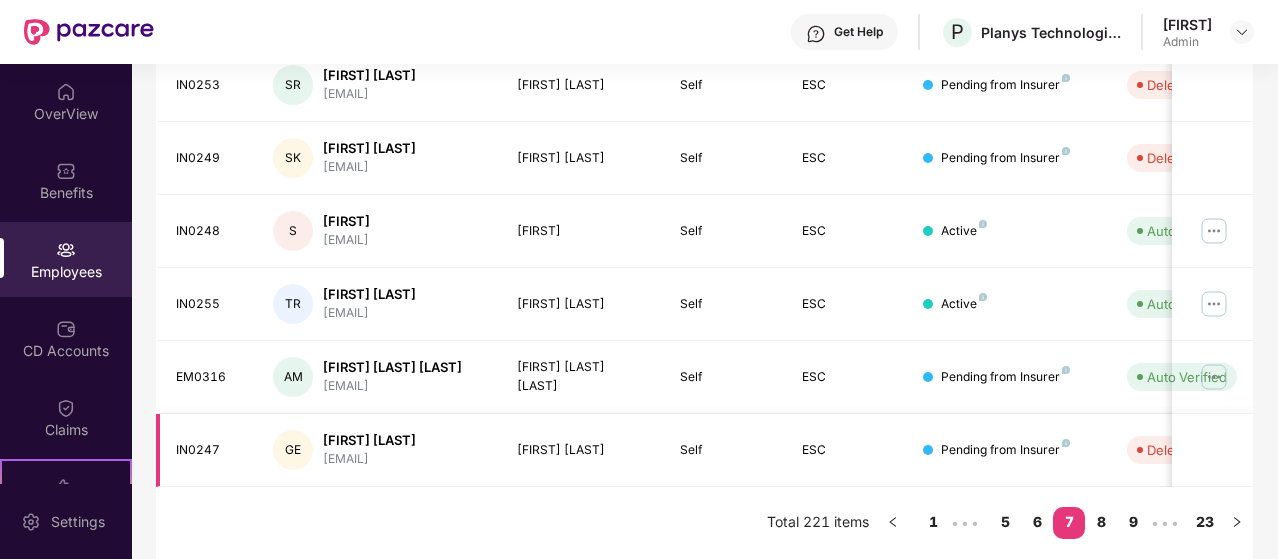 scroll, scrollTop: 682, scrollLeft: 0, axis: vertical 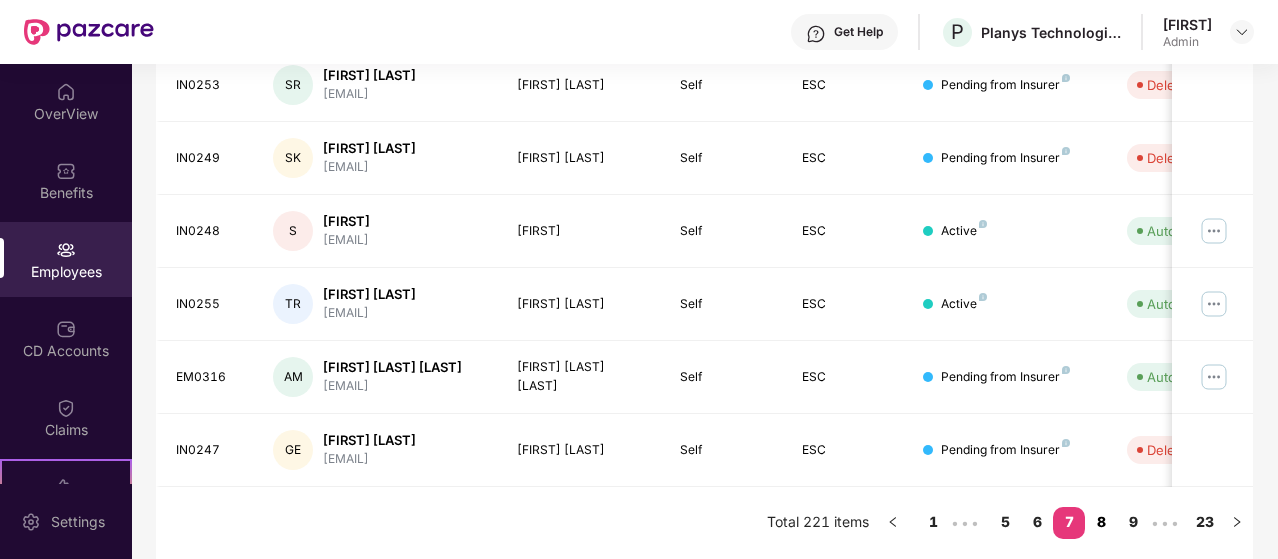 click on "8" at bounding box center (1101, 522) 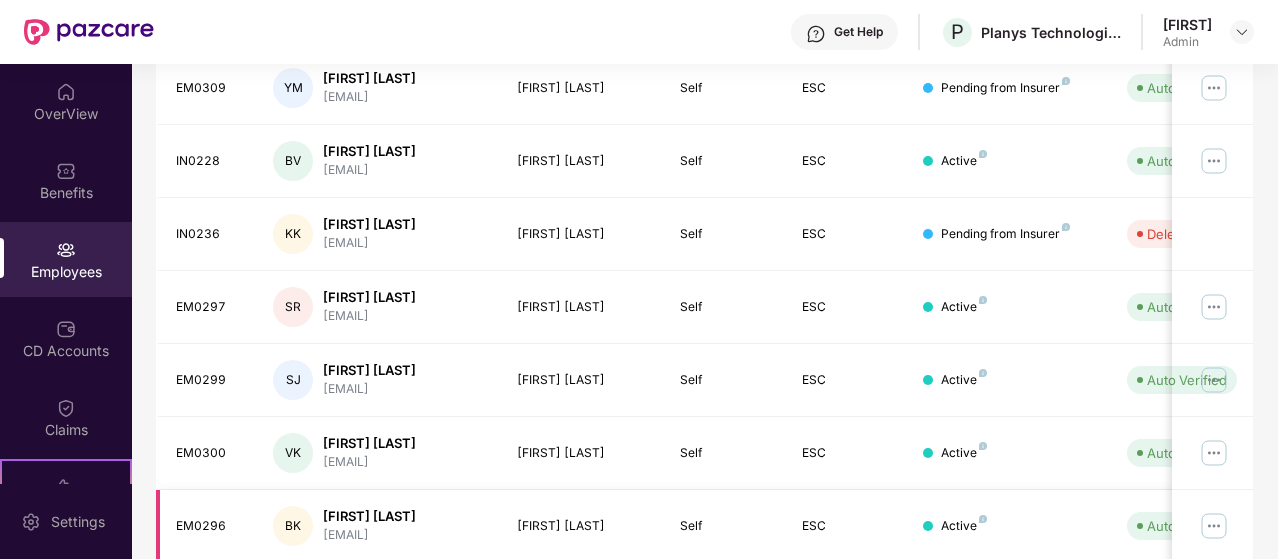 scroll, scrollTop: 665, scrollLeft: 0, axis: vertical 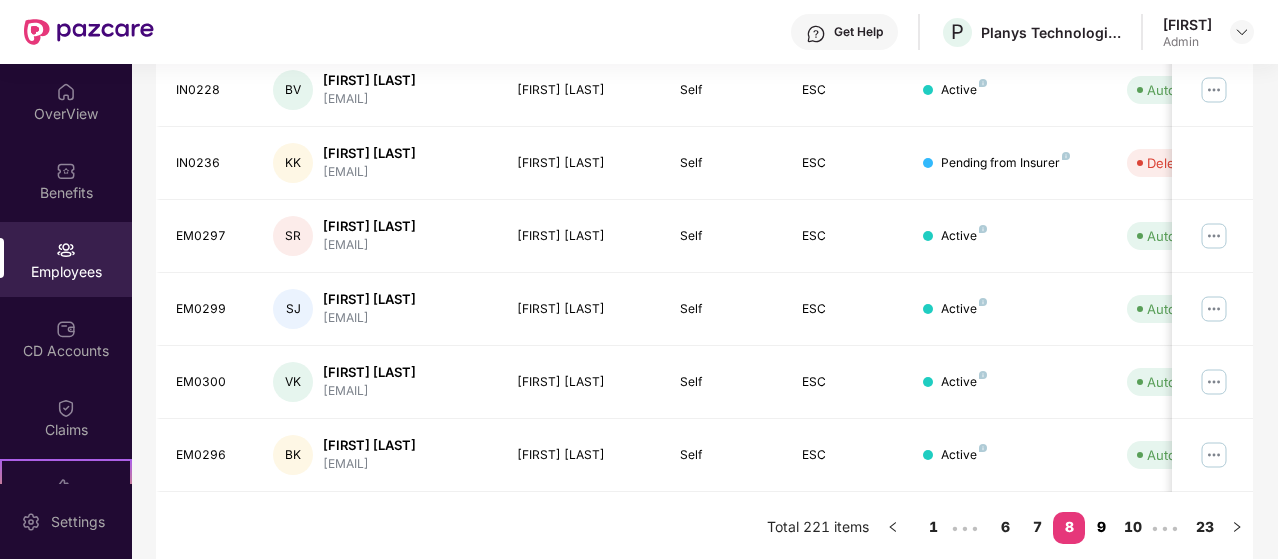 click on "9" at bounding box center [1101, 527] 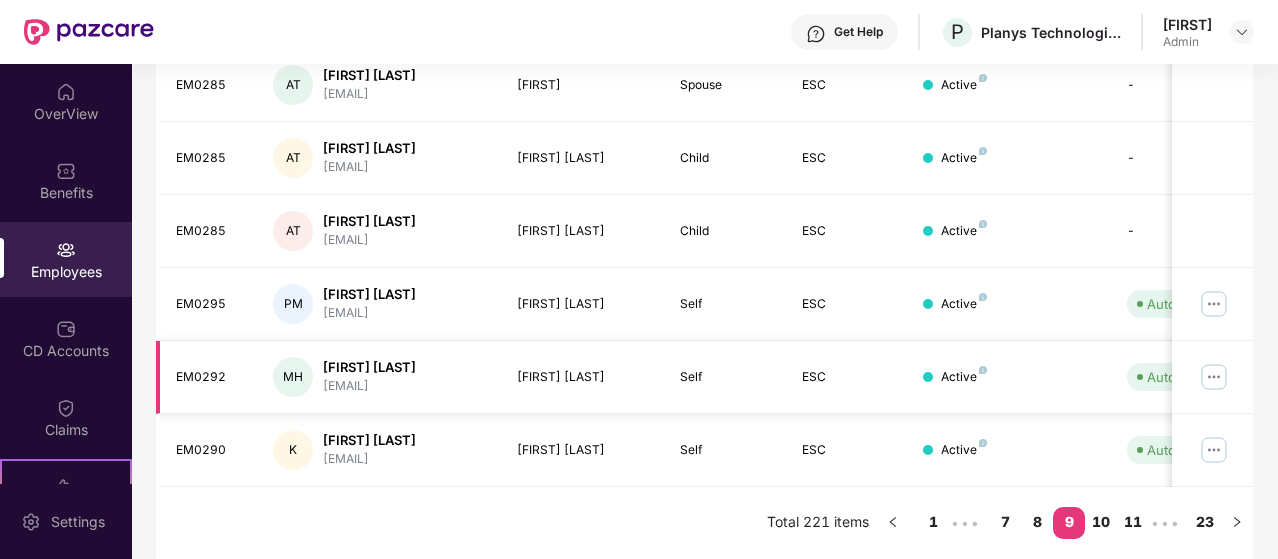 scroll, scrollTop: 682, scrollLeft: 0, axis: vertical 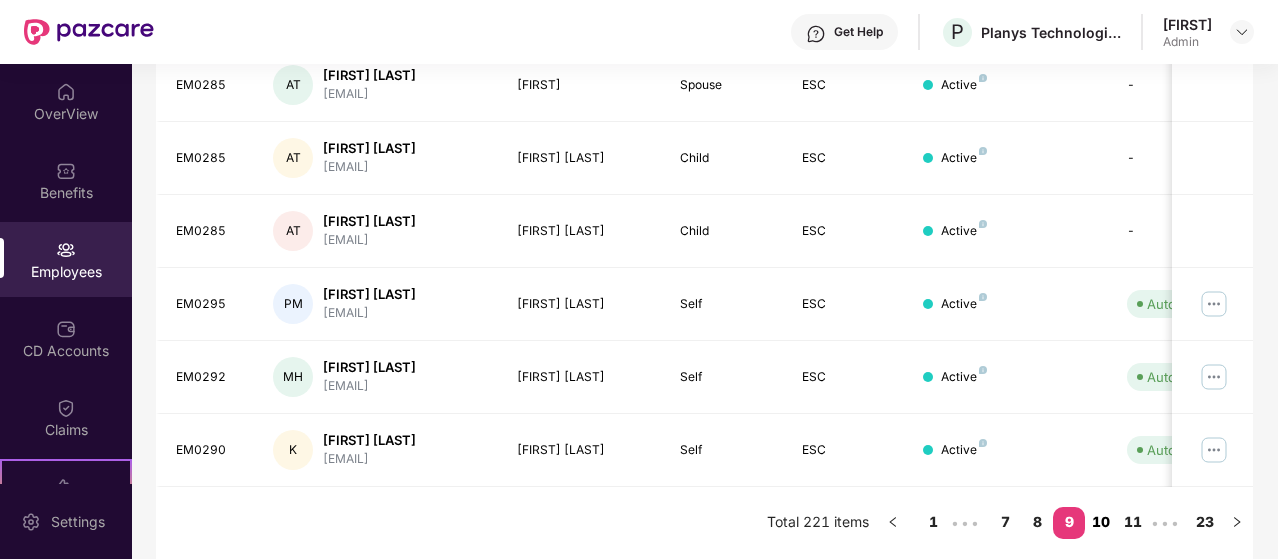 click on "10" at bounding box center (1101, 522) 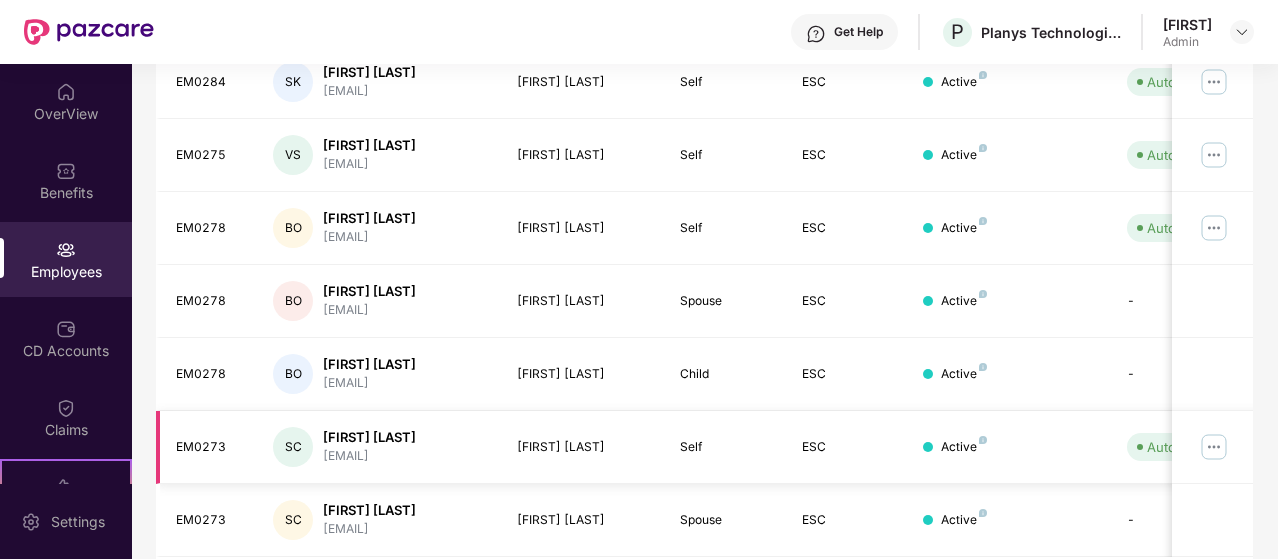 scroll, scrollTop: 665, scrollLeft: 0, axis: vertical 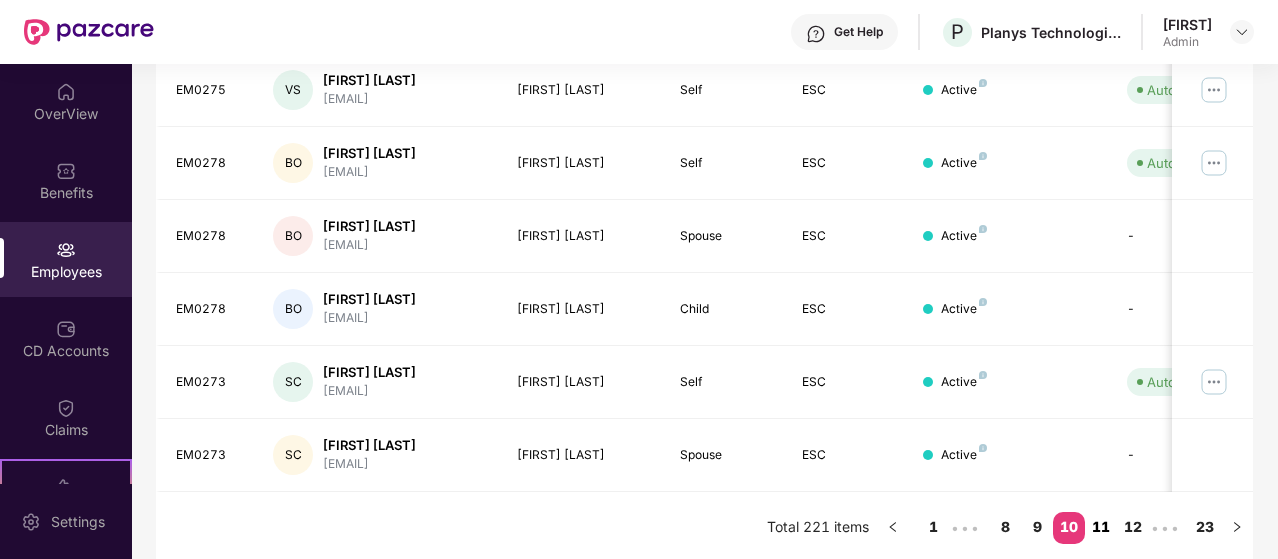 click on "11" at bounding box center [1101, 527] 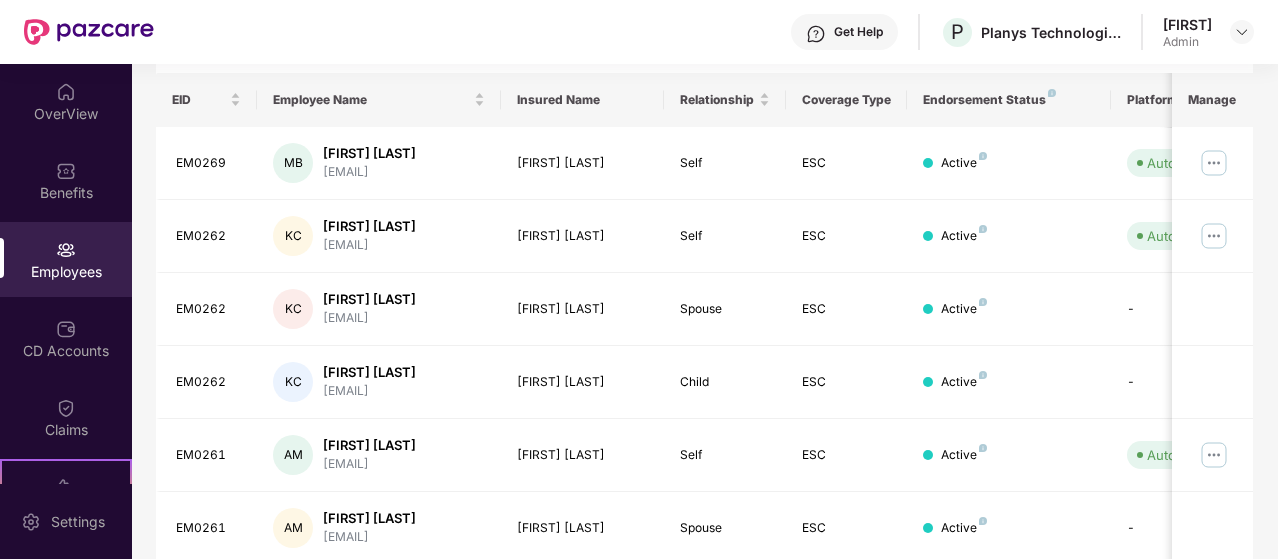 scroll, scrollTop: 305, scrollLeft: 0, axis: vertical 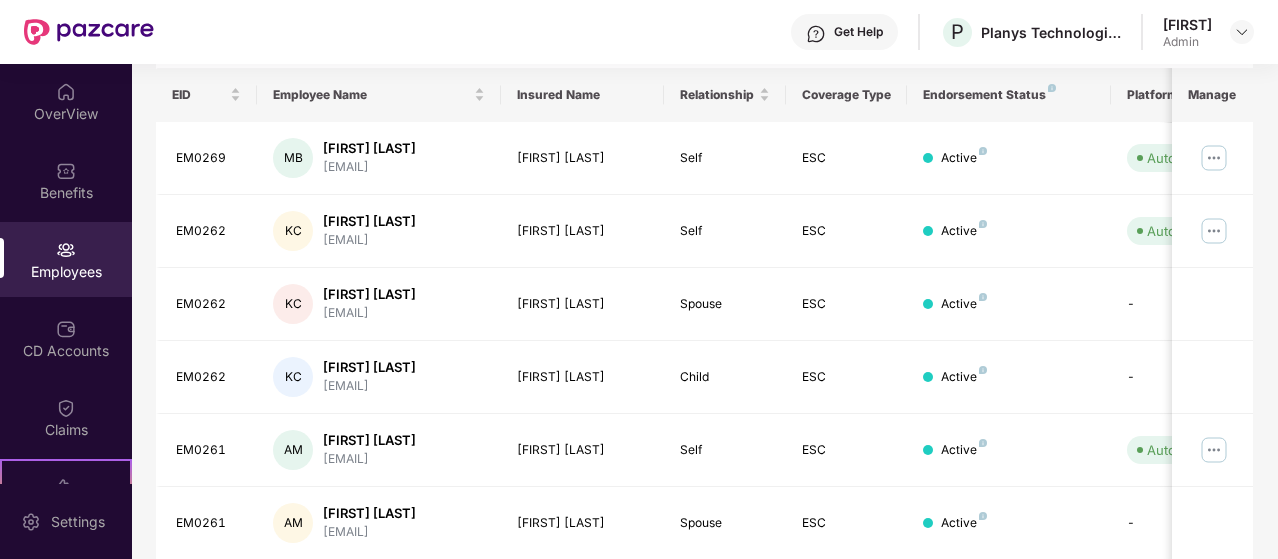 click on "Active" at bounding box center [1008, 377] 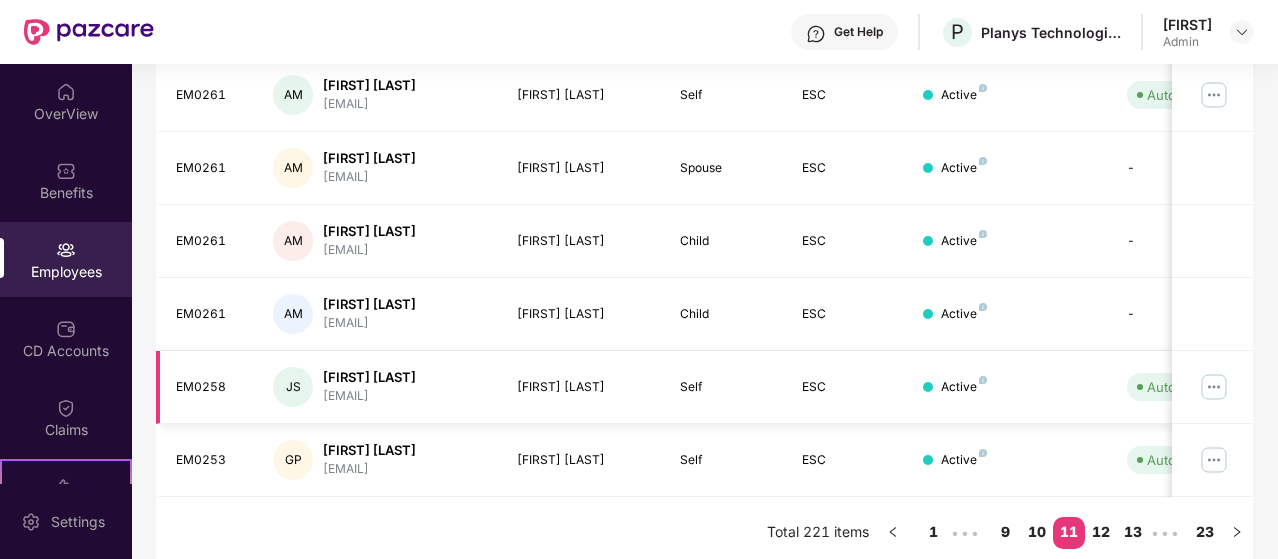 scroll, scrollTop: 665, scrollLeft: 0, axis: vertical 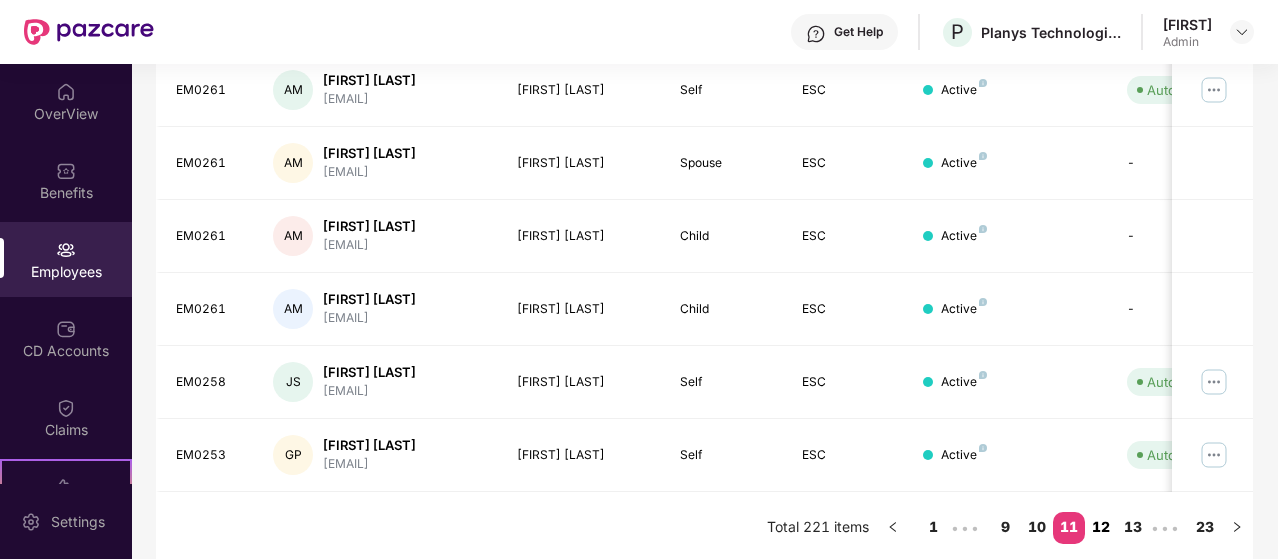click on "12" at bounding box center (1101, 527) 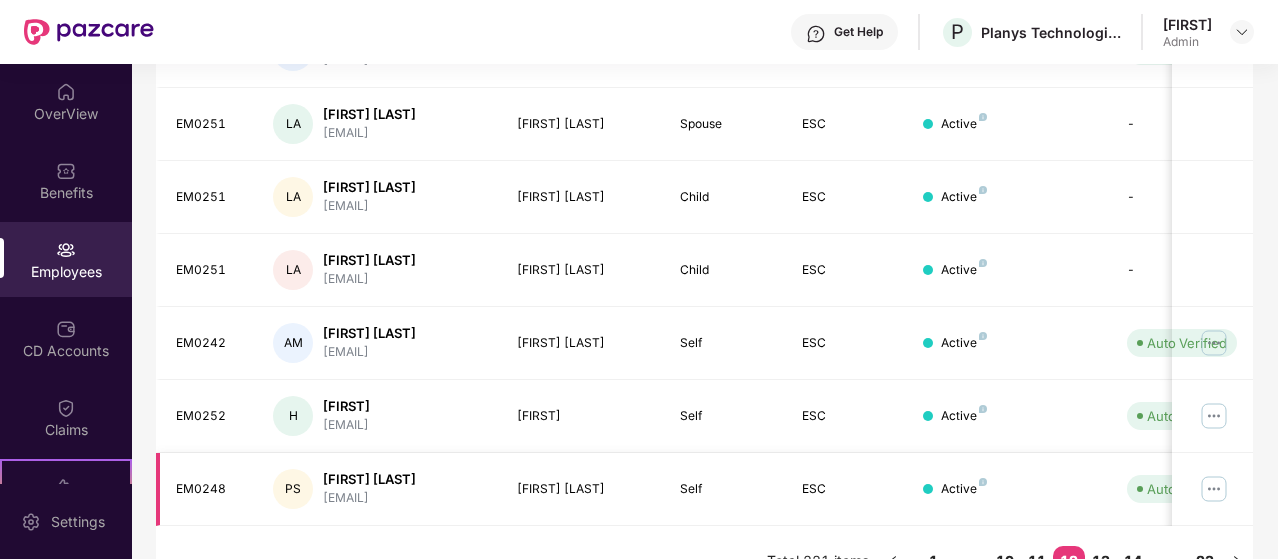 scroll, scrollTop: 665, scrollLeft: 0, axis: vertical 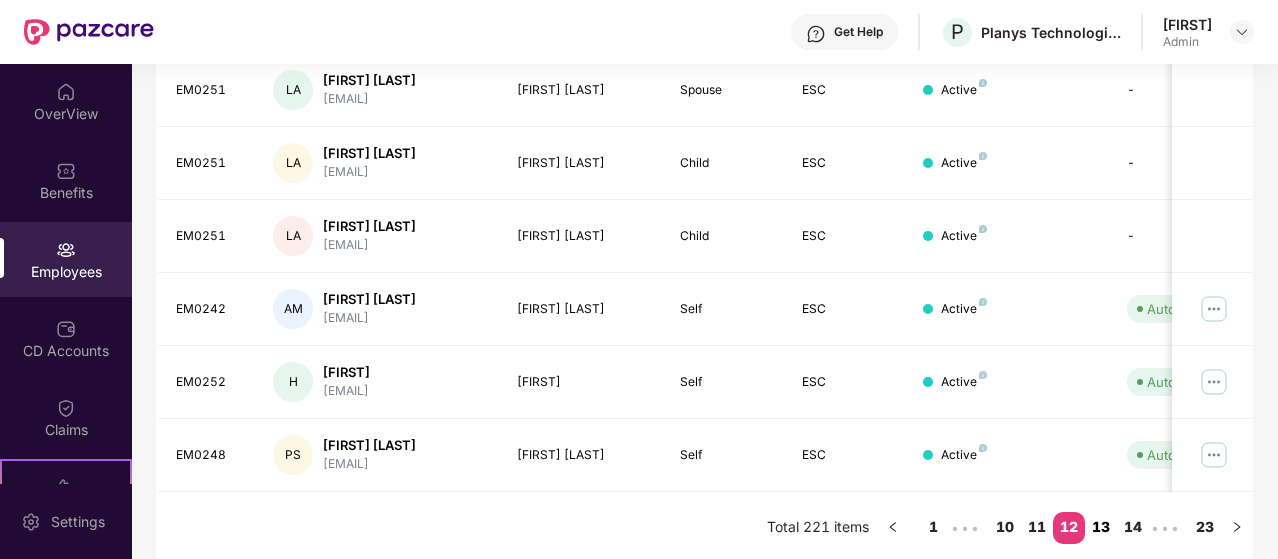 click on "13" at bounding box center (1101, 527) 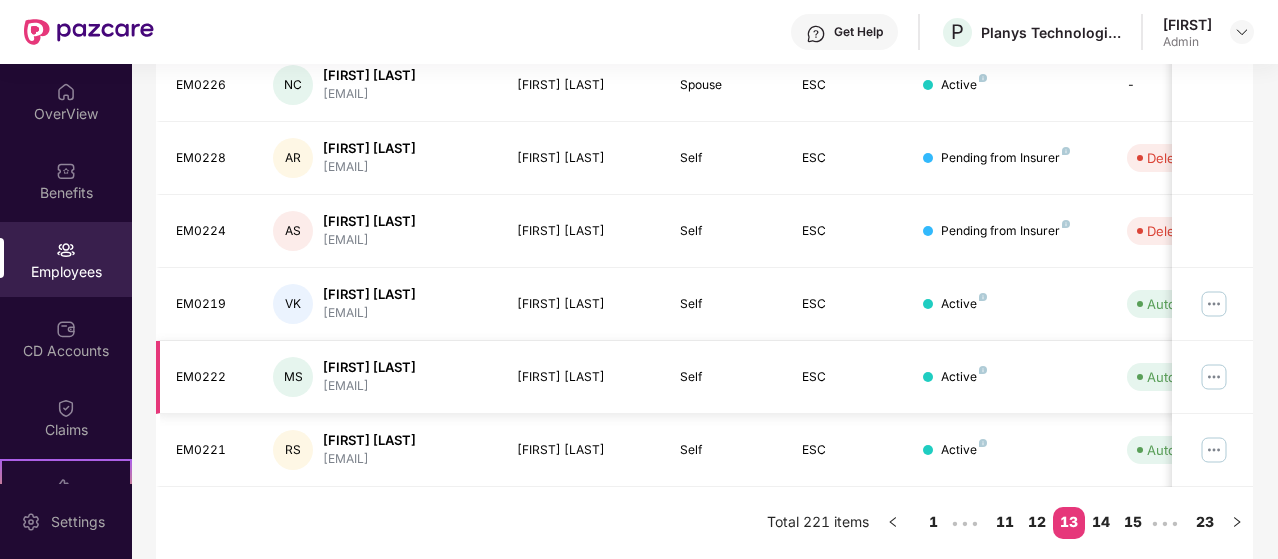 scroll, scrollTop: 682, scrollLeft: 0, axis: vertical 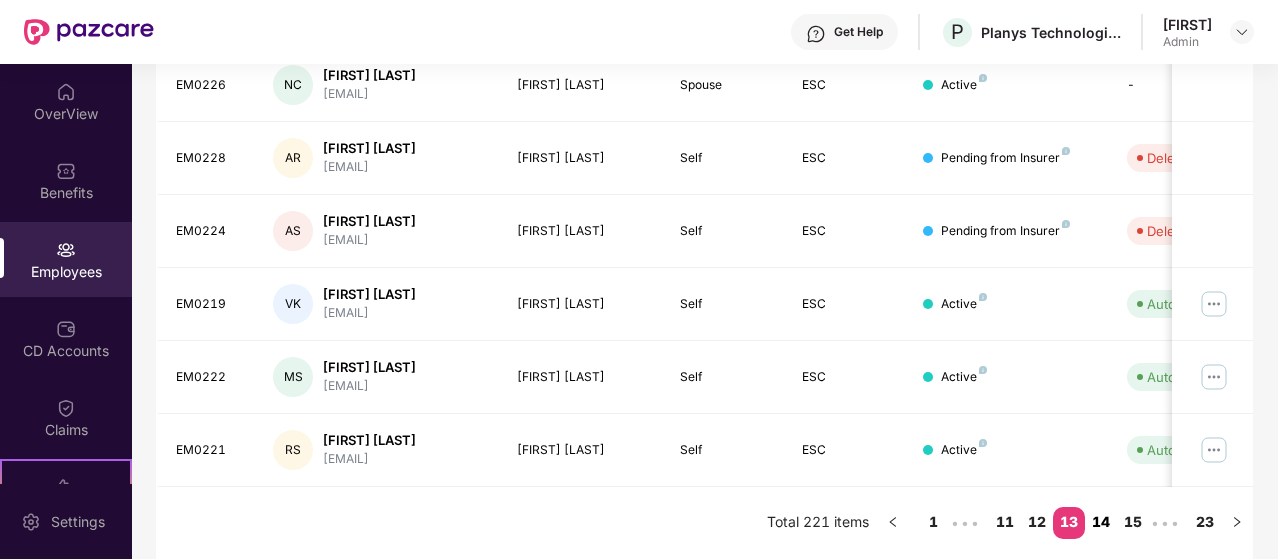 click on "14" at bounding box center (1101, 522) 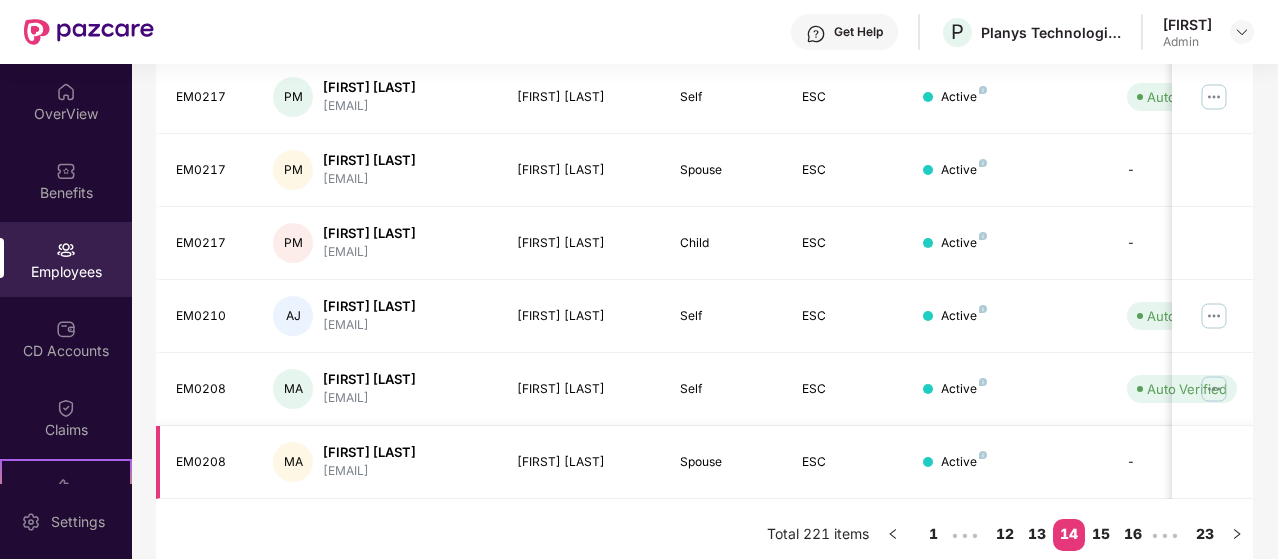 scroll, scrollTop: 665, scrollLeft: 0, axis: vertical 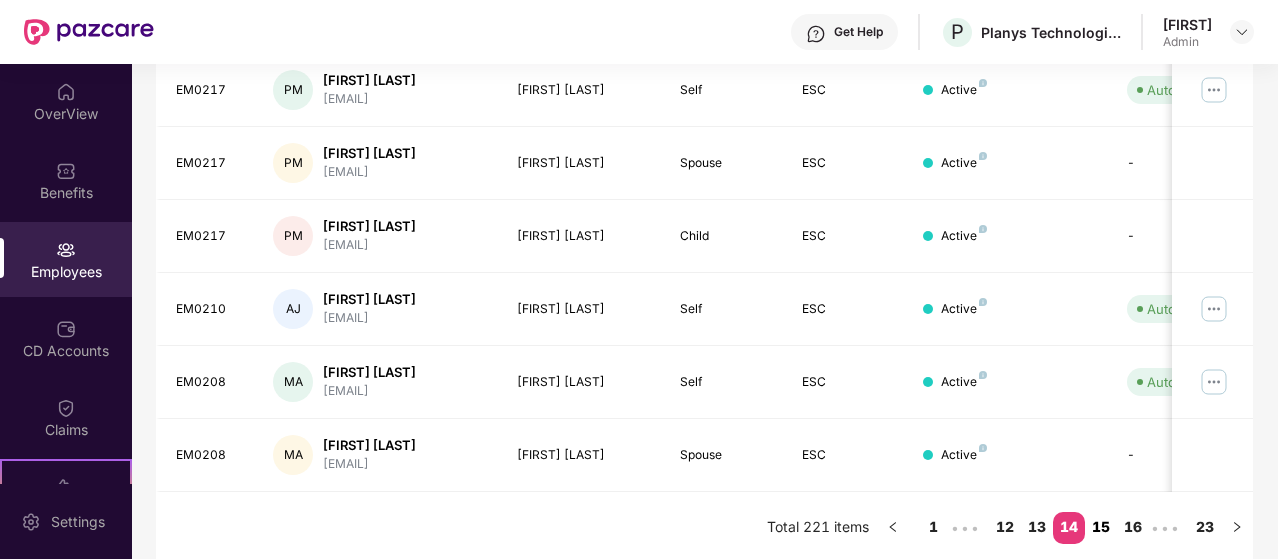 click on "15" at bounding box center (1101, 527) 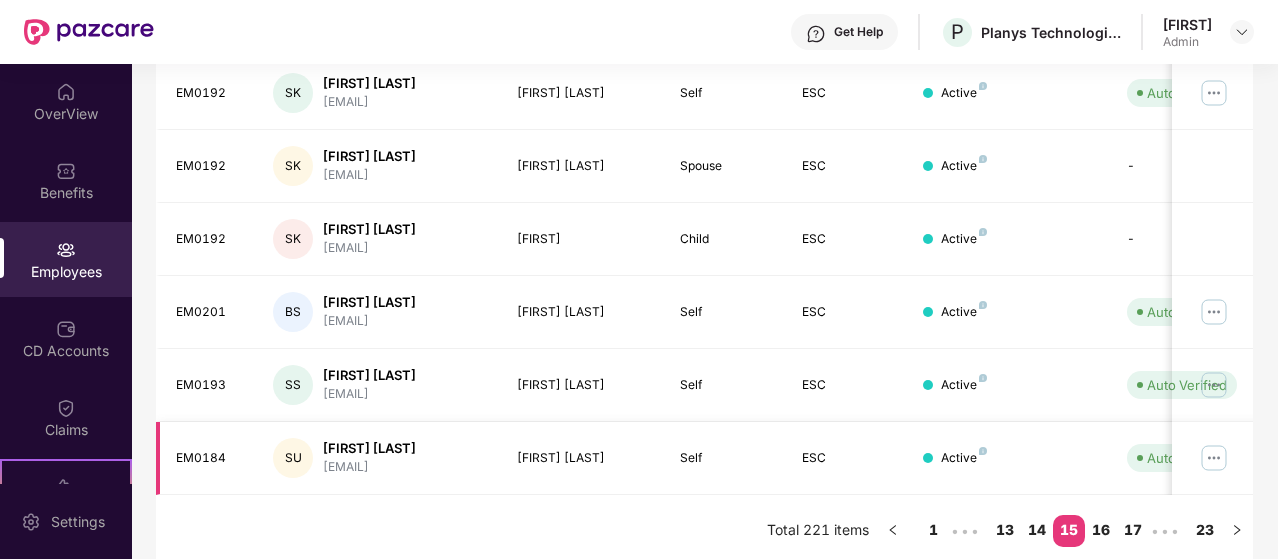 scroll, scrollTop: 665, scrollLeft: 0, axis: vertical 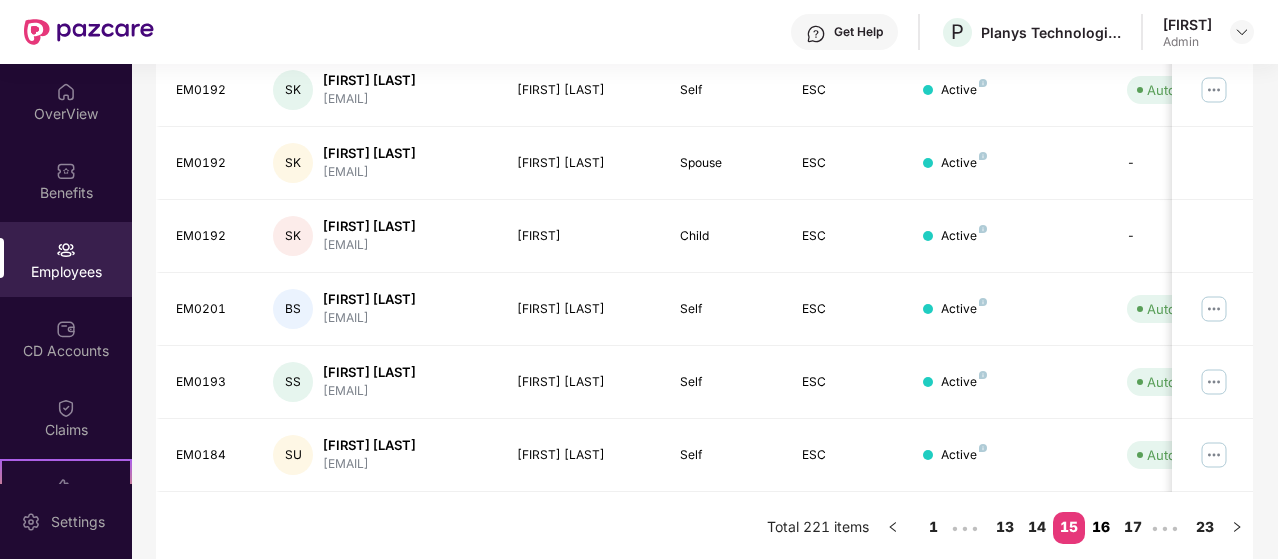 click on "16" at bounding box center (1101, 527) 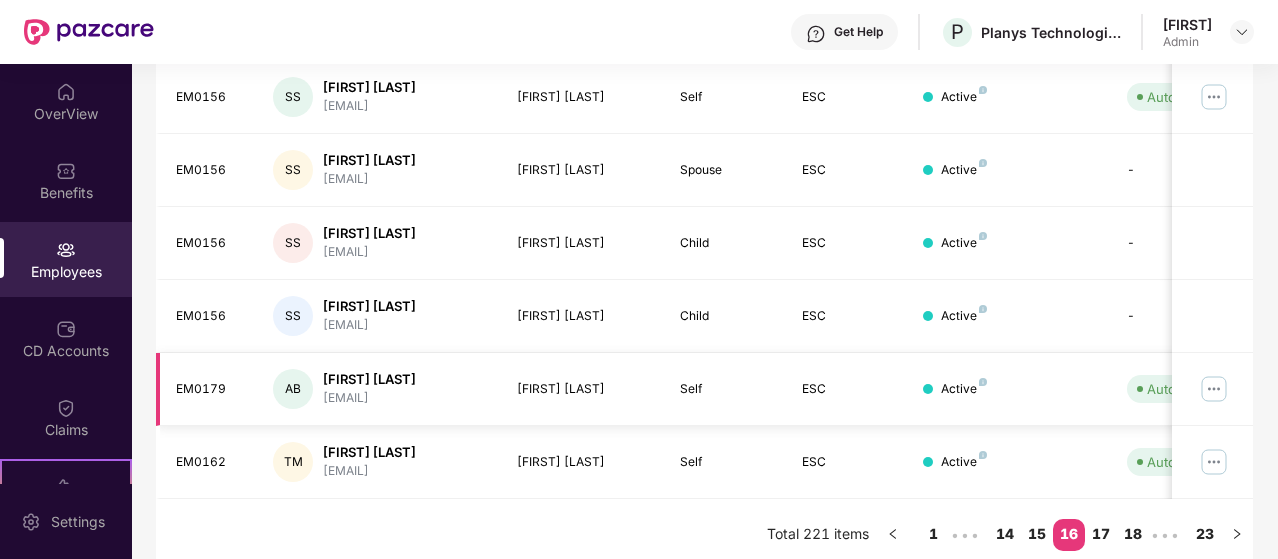 scroll, scrollTop: 665, scrollLeft: 0, axis: vertical 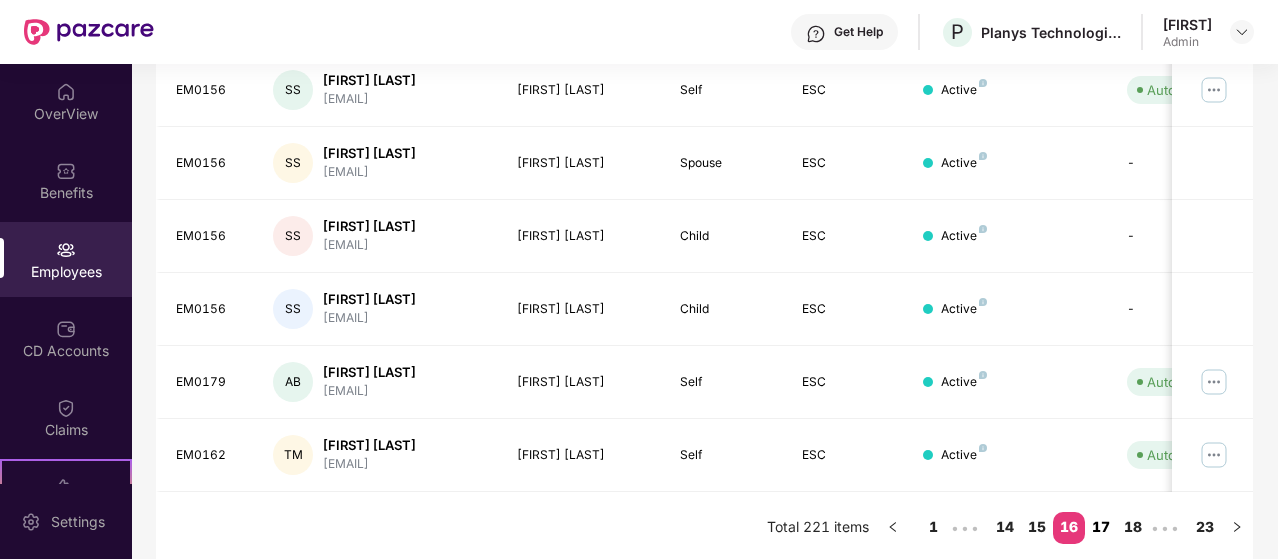 click on "17" at bounding box center [1101, 527] 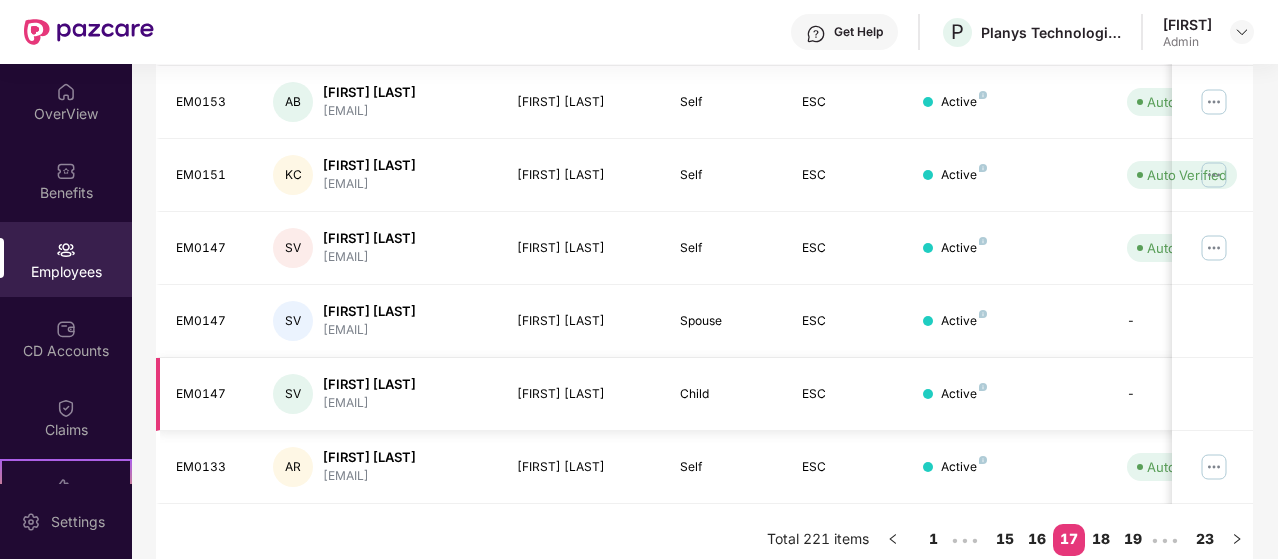 scroll, scrollTop: 665, scrollLeft: 0, axis: vertical 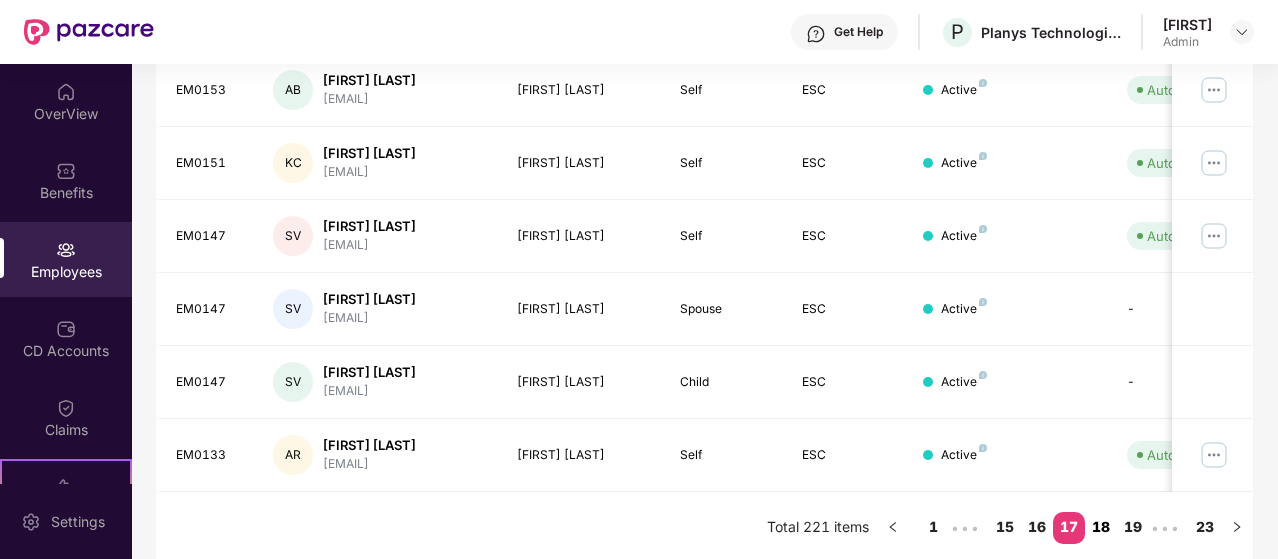 click on "18" at bounding box center [1101, 527] 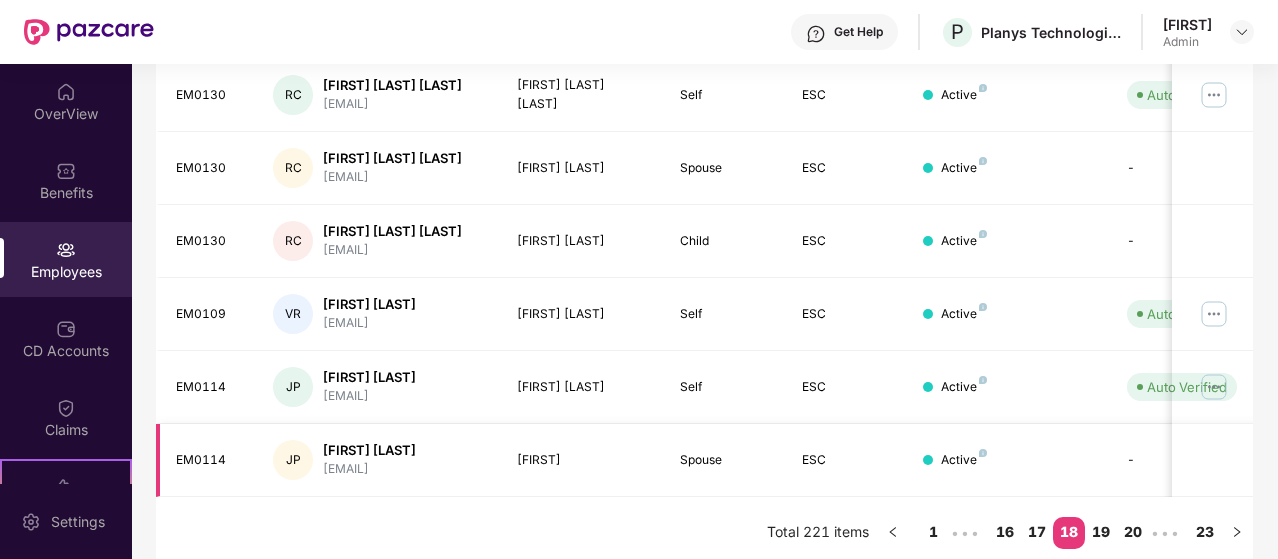 scroll, scrollTop: 665, scrollLeft: 0, axis: vertical 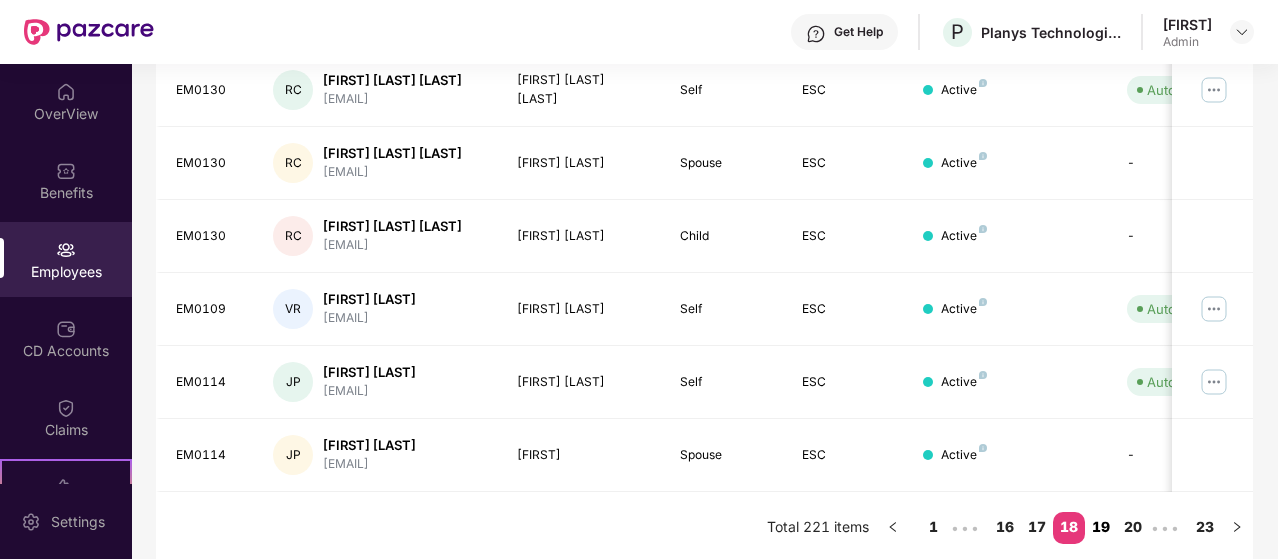 click on "19" at bounding box center [1101, 527] 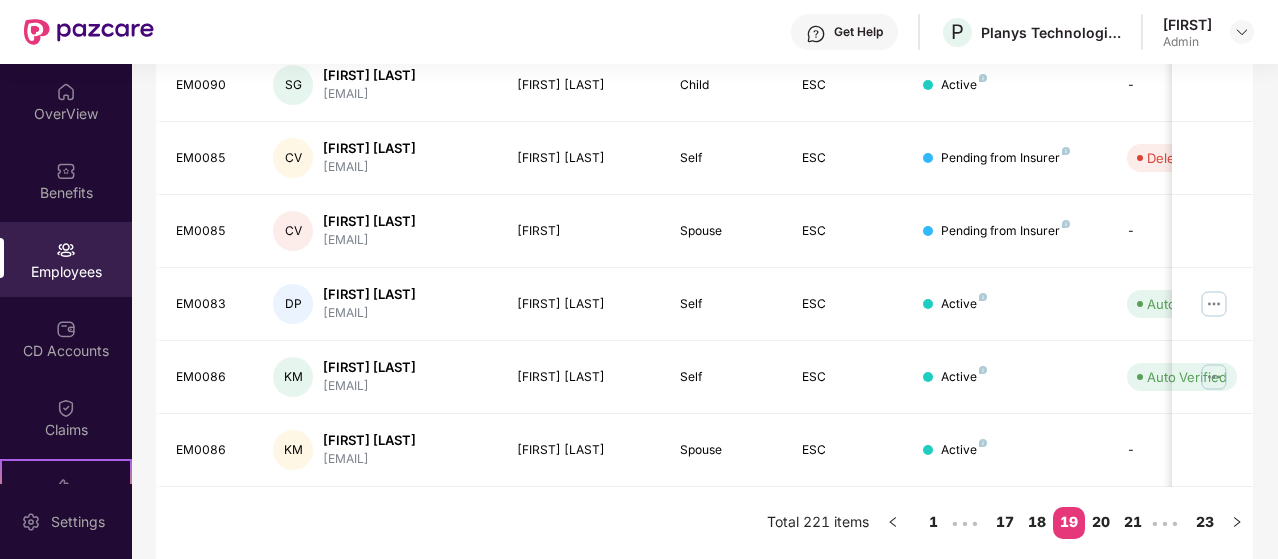 scroll, scrollTop: 699, scrollLeft: 0, axis: vertical 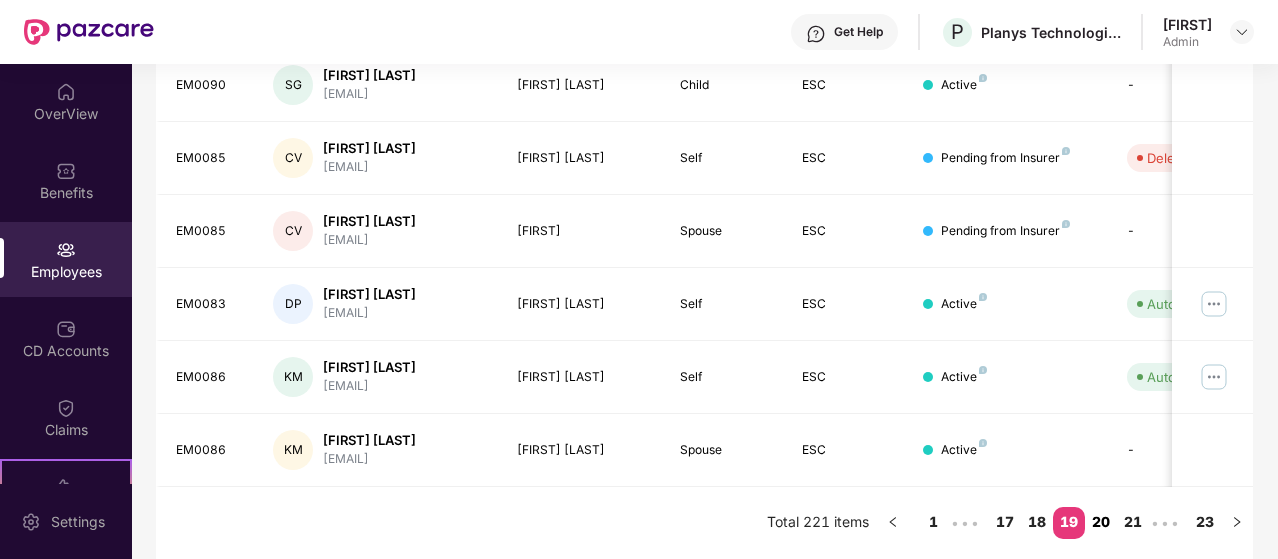 click on "20" at bounding box center [1101, 522] 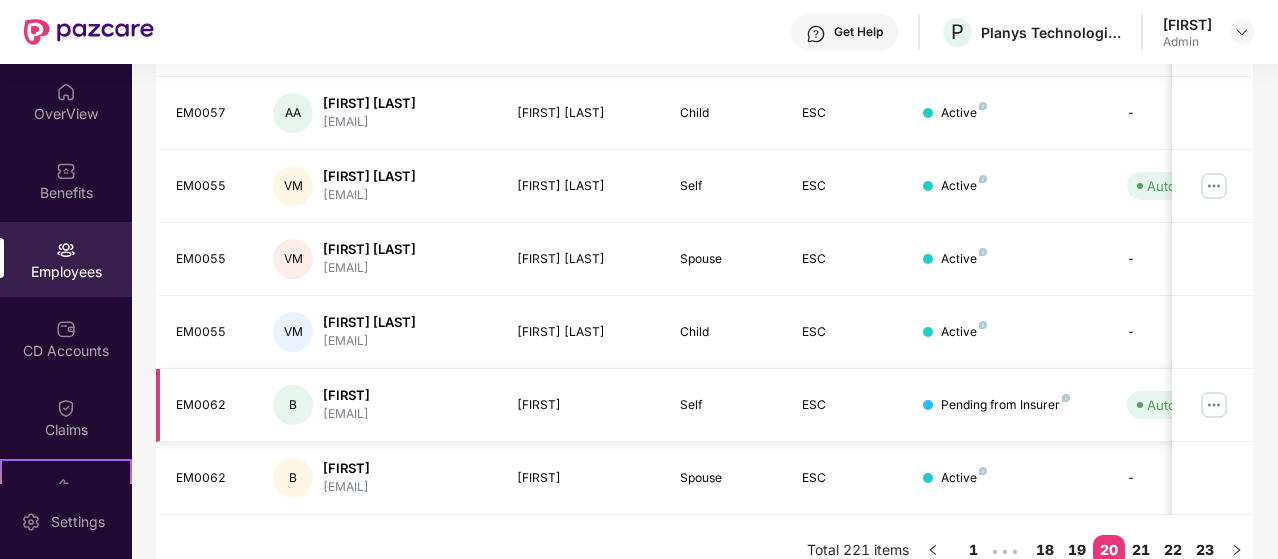 scroll, scrollTop: 699, scrollLeft: 0, axis: vertical 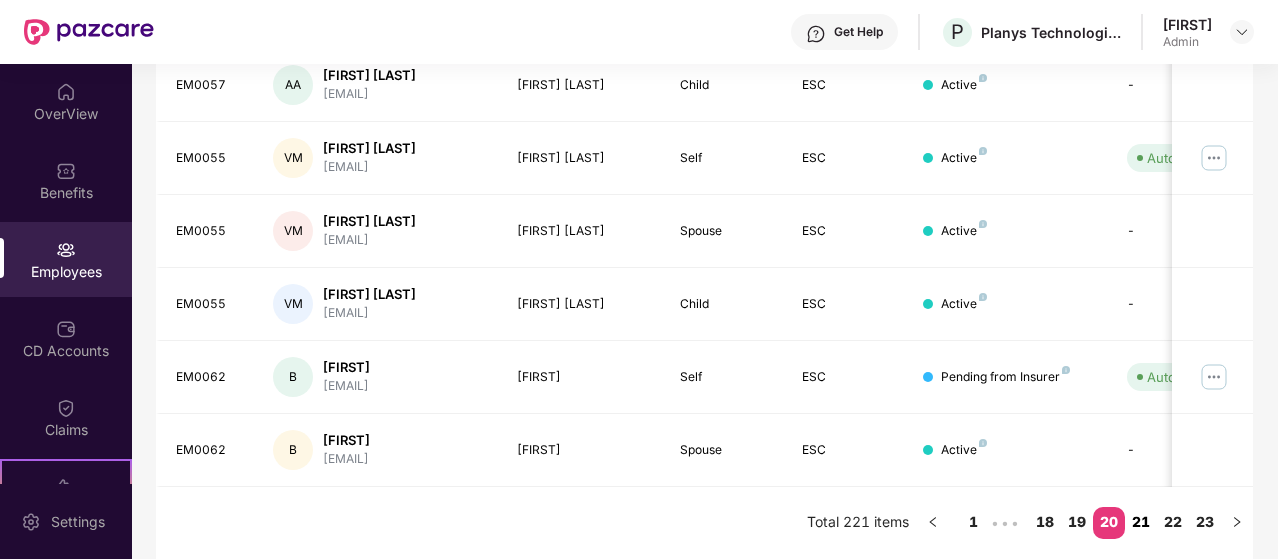 click on "21" at bounding box center [1141, 522] 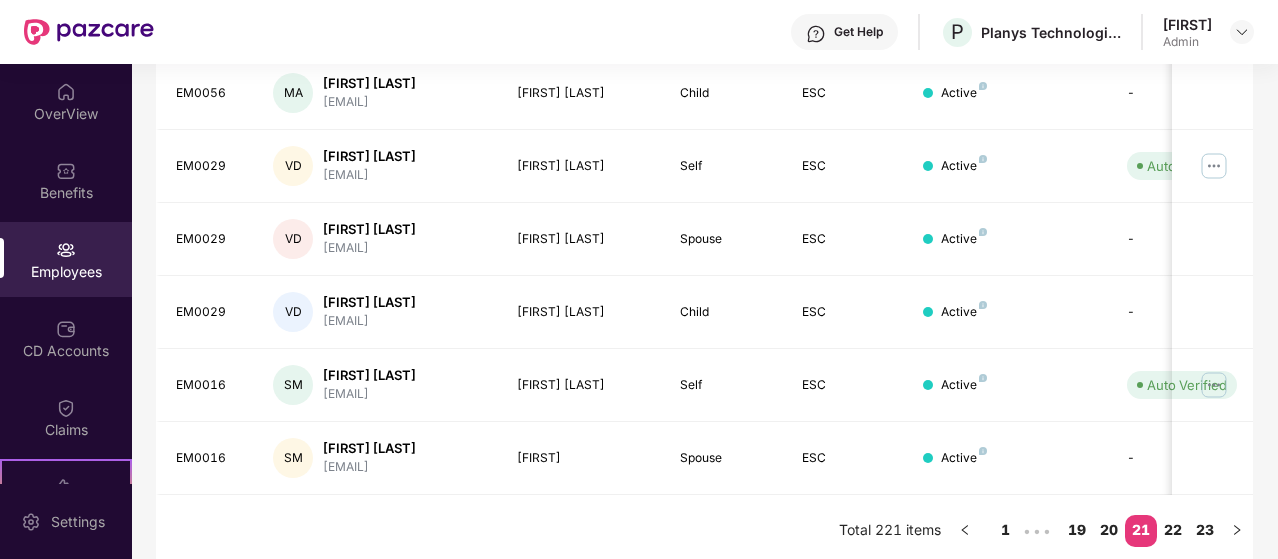 scroll, scrollTop: 665, scrollLeft: 0, axis: vertical 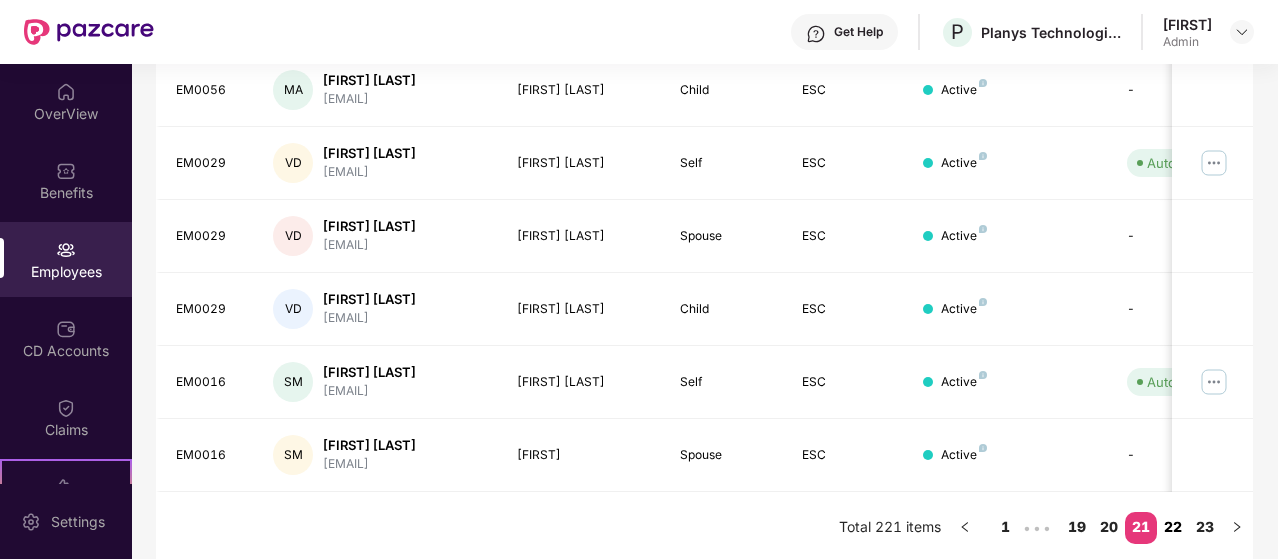 click on "22" at bounding box center [1173, 527] 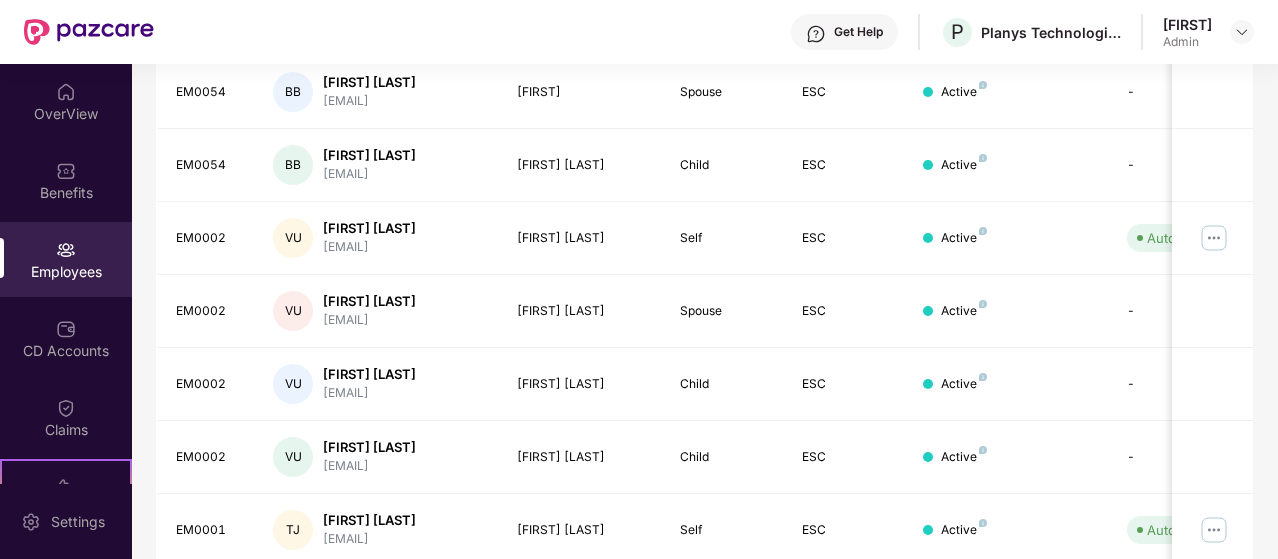 scroll, scrollTop: 665, scrollLeft: 0, axis: vertical 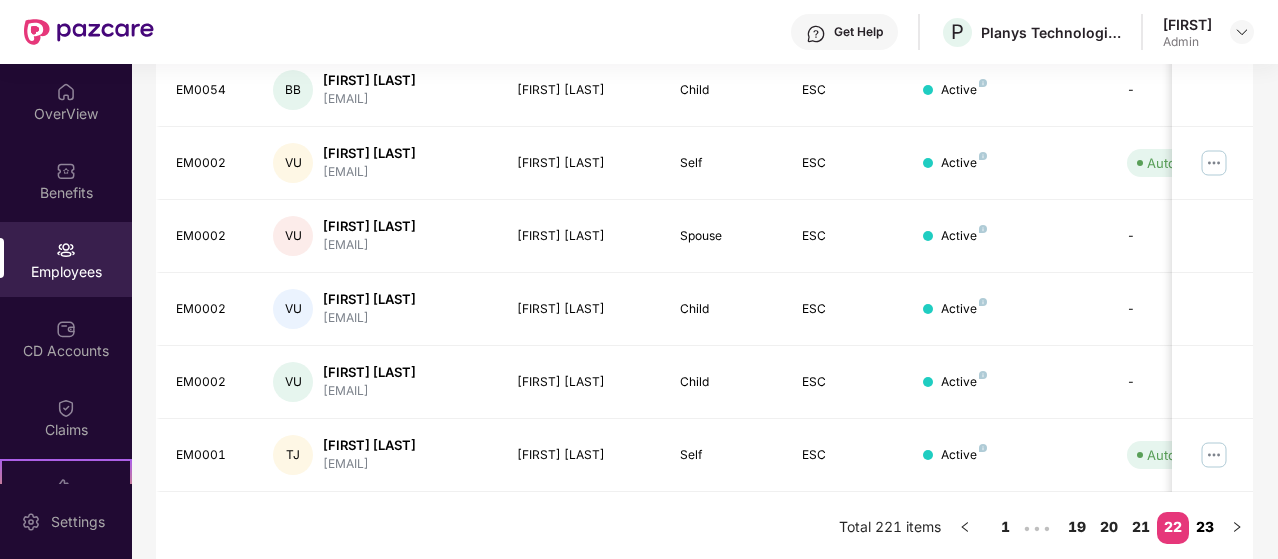 click on "23" at bounding box center (1205, 527) 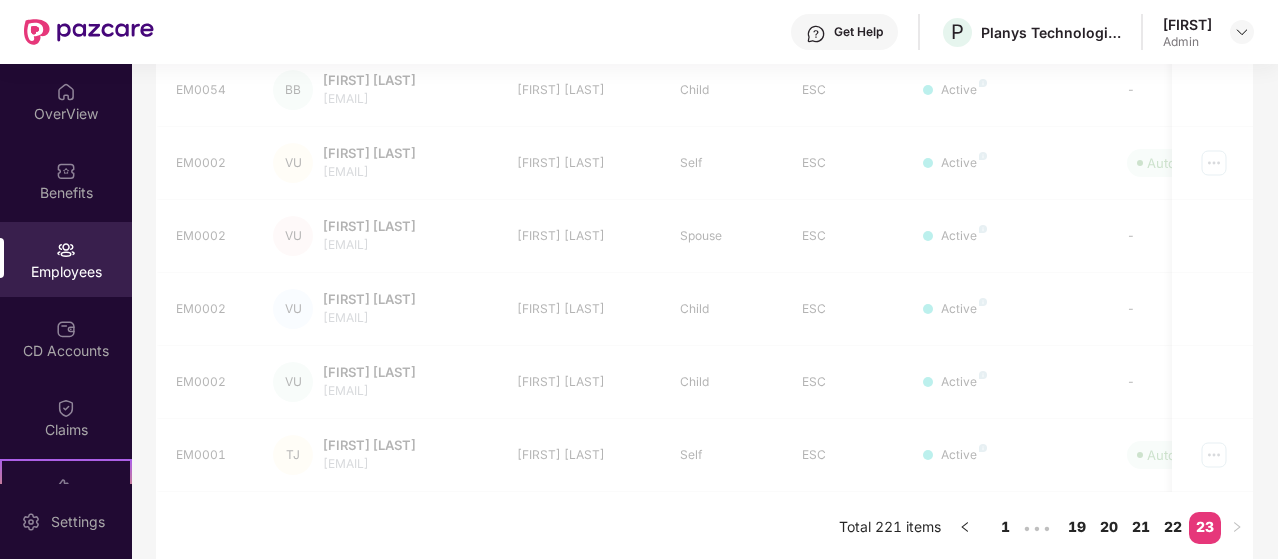 scroll, scrollTop: 64, scrollLeft: 0, axis: vertical 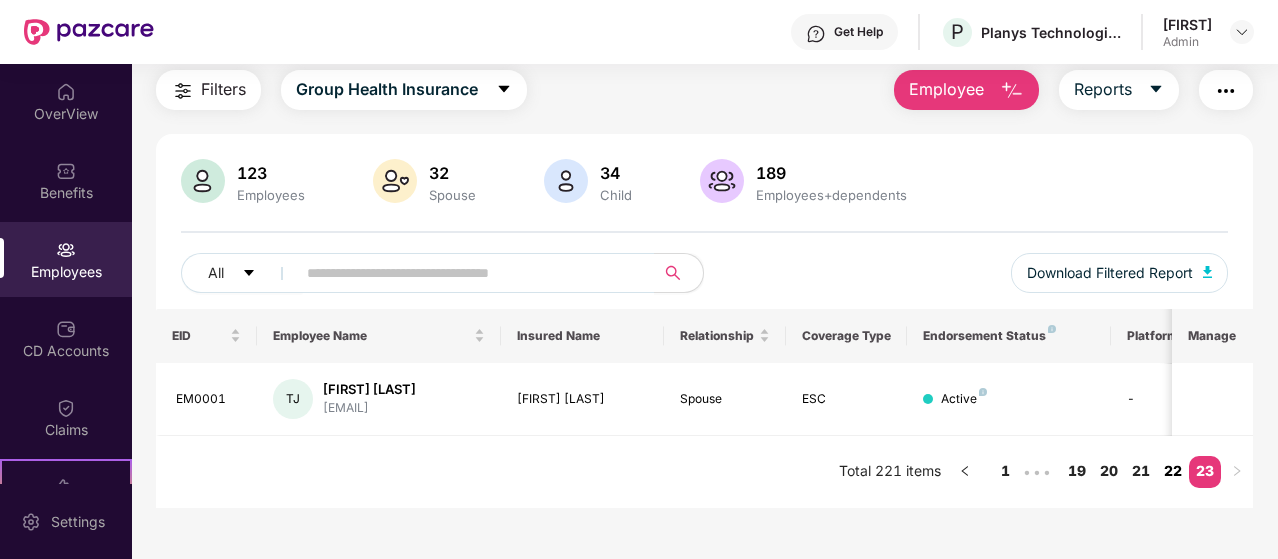 click on "22" at bounding box center [1173, 471] 